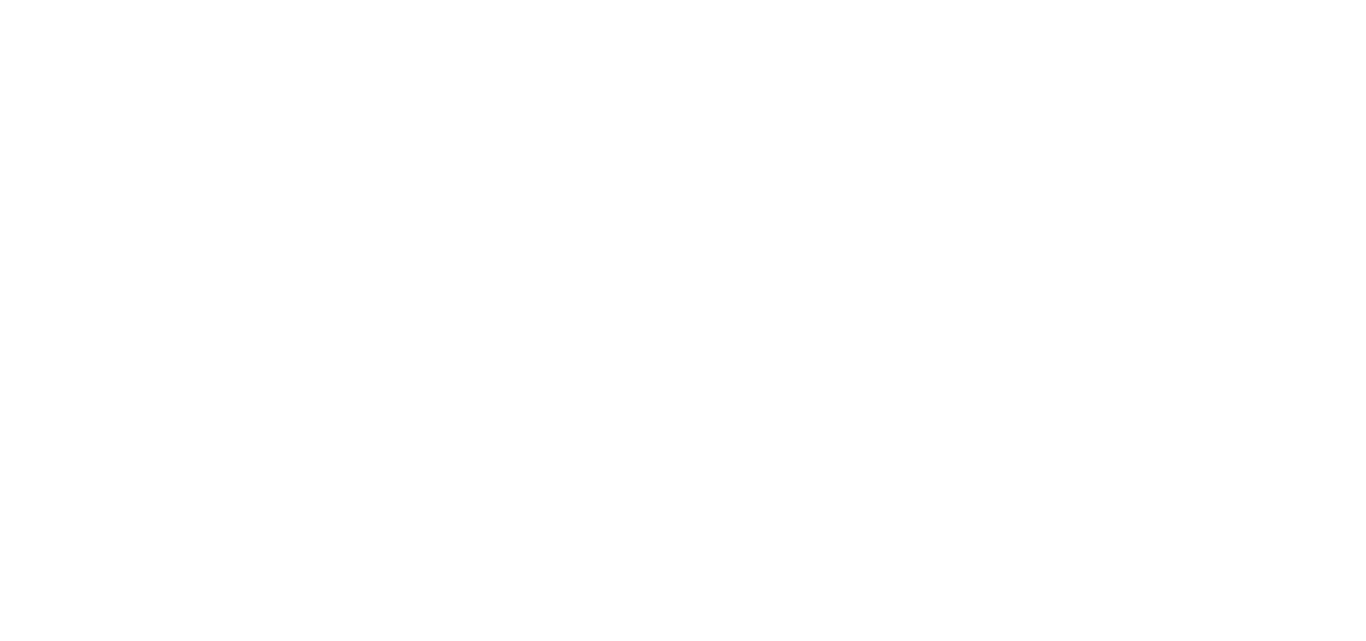 scroll, scrollTop: 0, scrollLeft: 0, axis: both 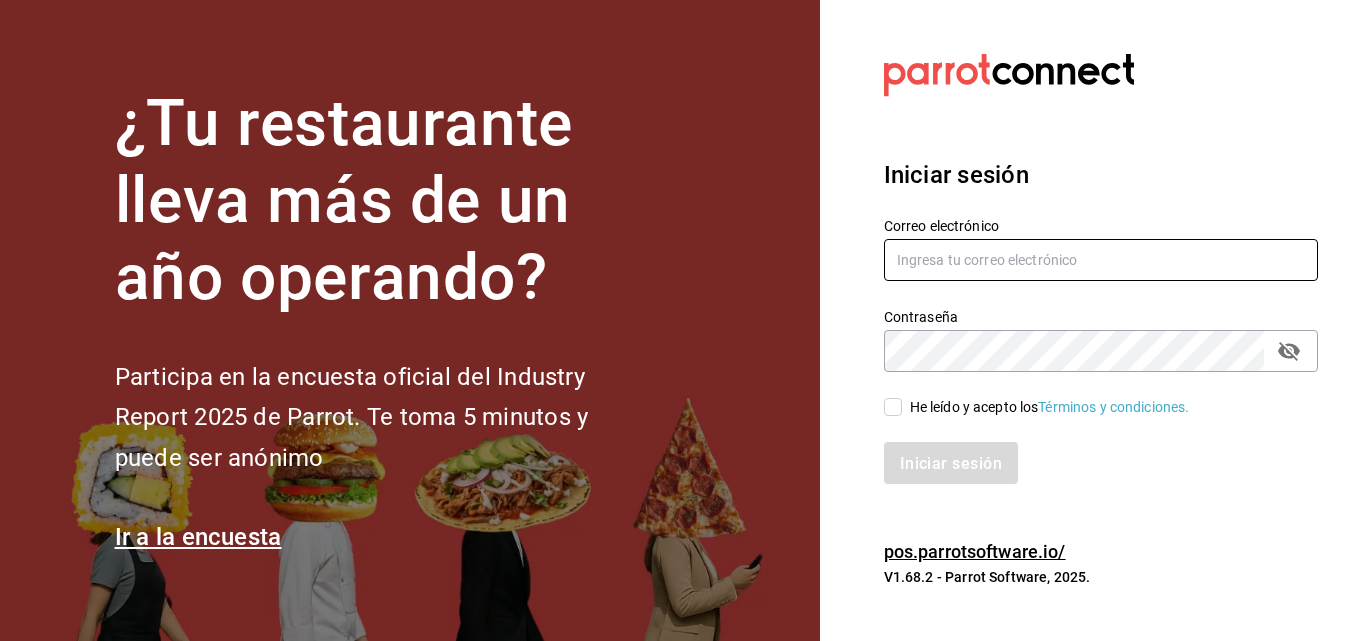 type on "[USERNAME]@example.com" 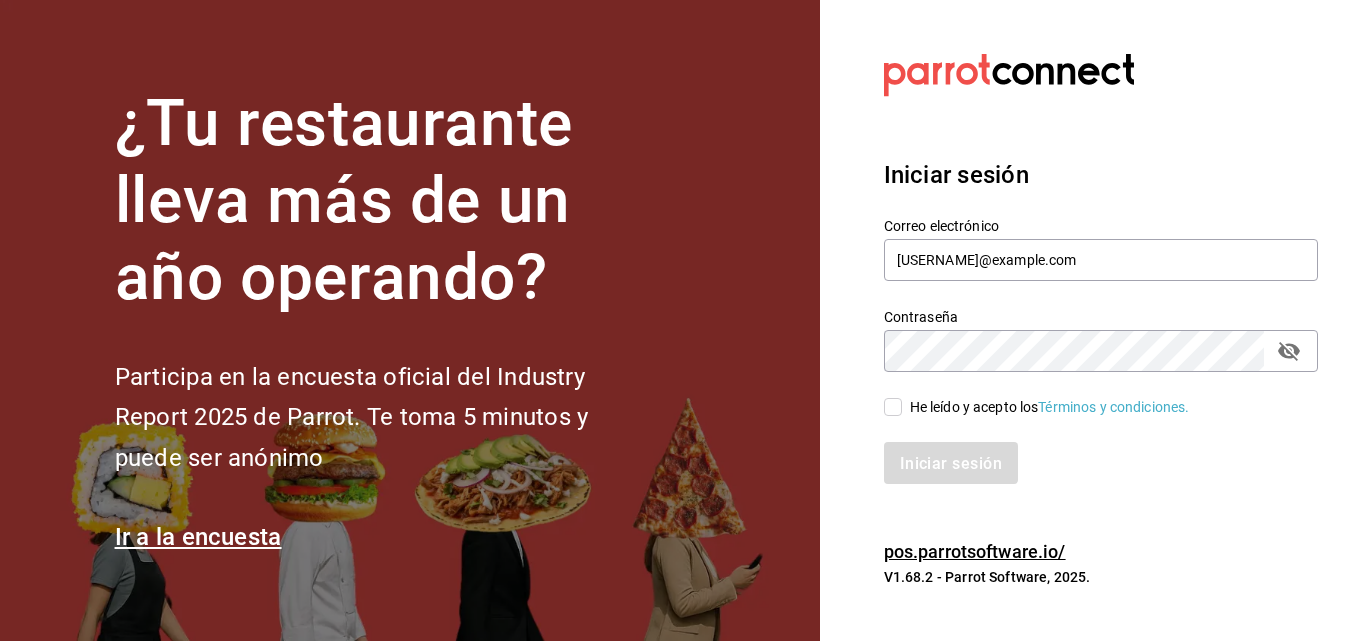 click on "He leído y acepto los  Términos y condiciones." at bounding box center (1046, 407) 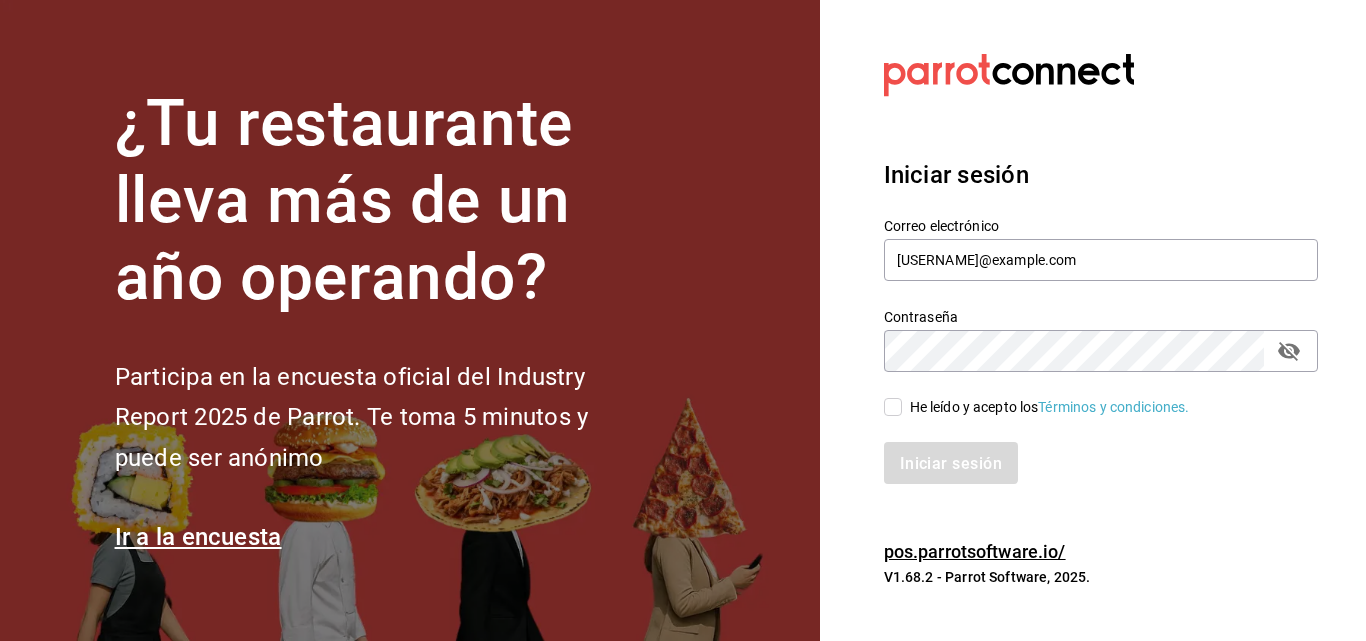 checkbox on "true" 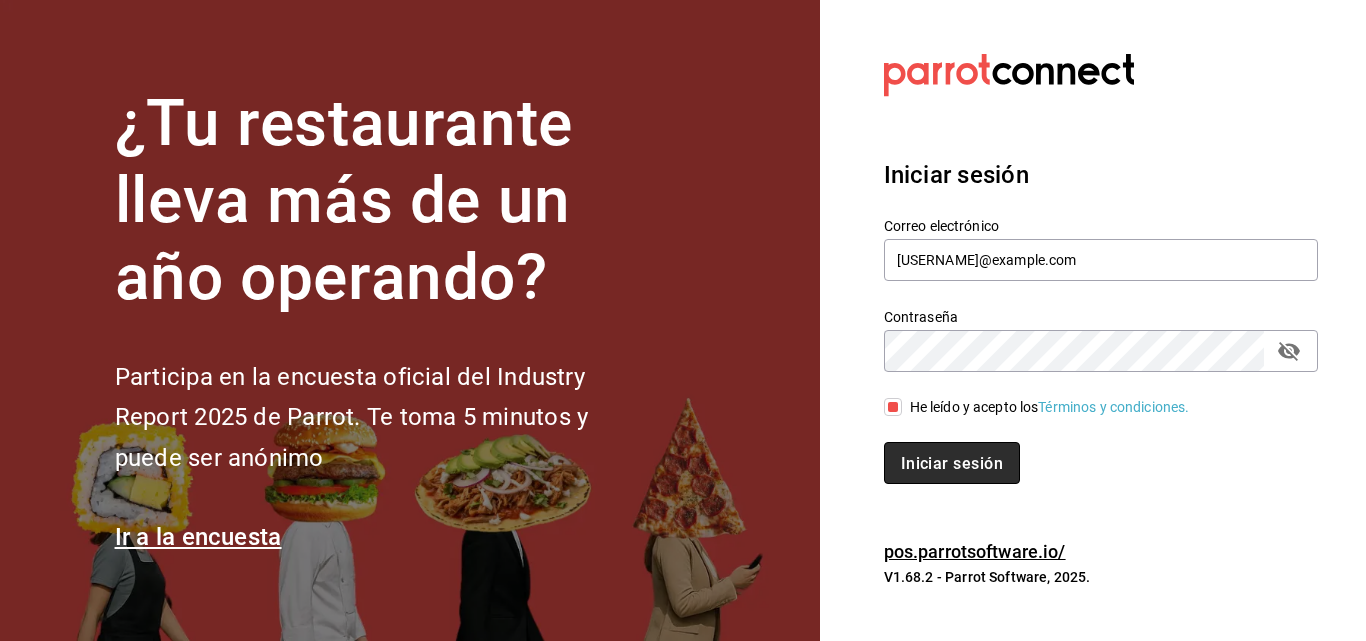 click on "Iniciar sesión" at bounding box center [952, 462] 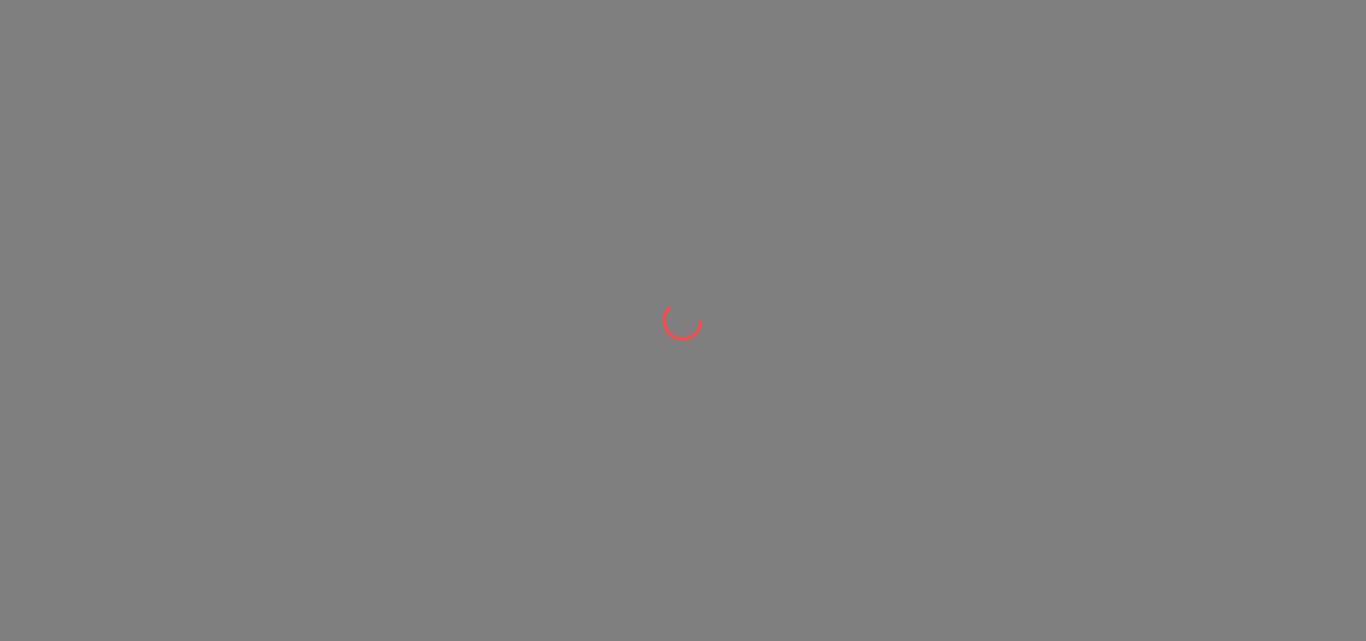 scroll, scrollTop: 0, scrollLeft: 0, axis: both 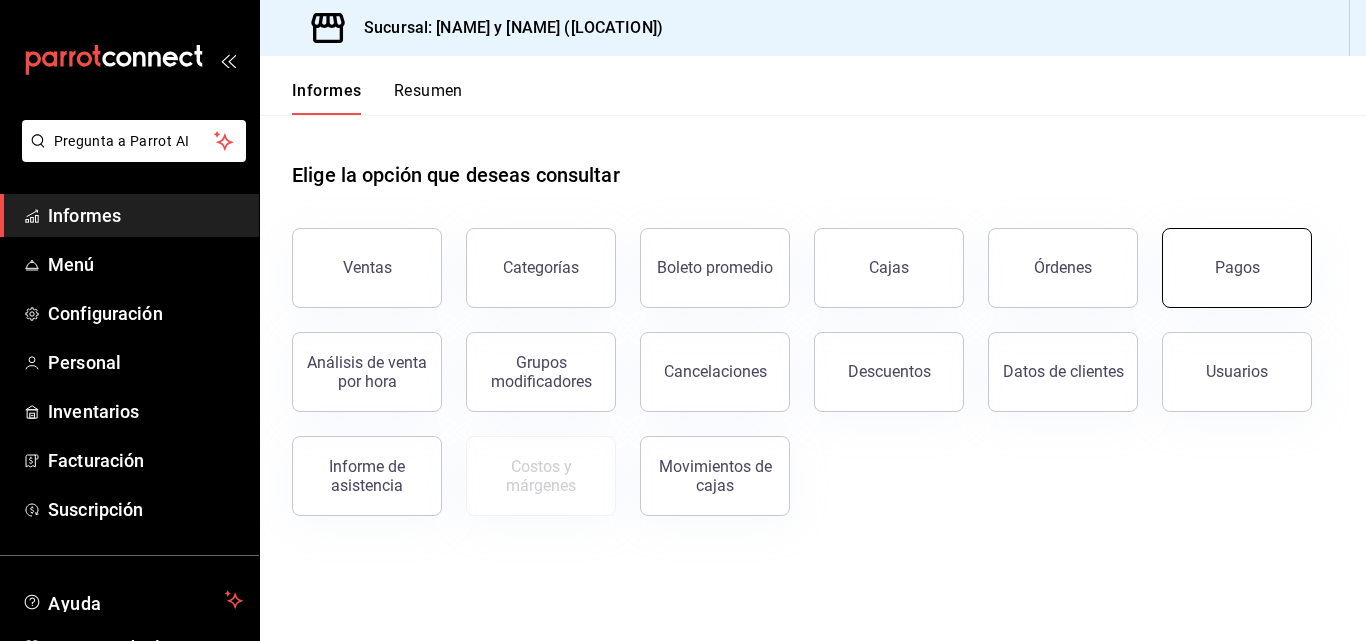 click on "Pagos" at bounding box center (1237, 268) 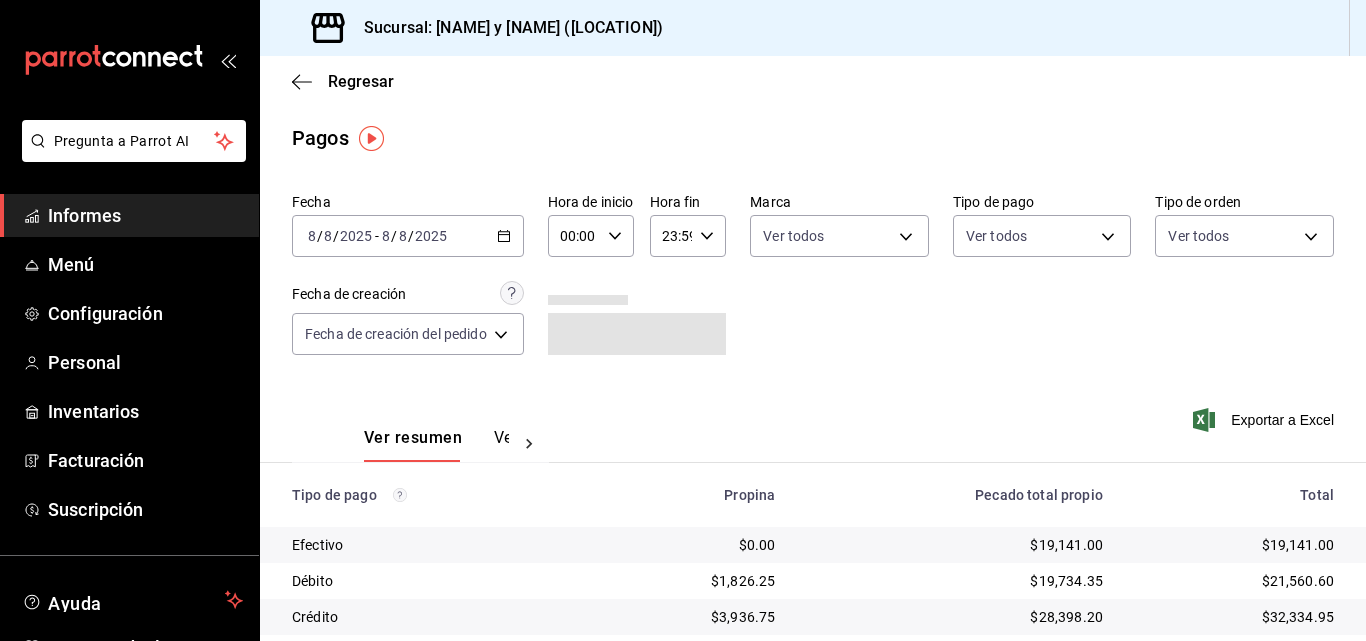 click on "2025-08-08 8 / 8 / 2025 - 2025-08-08 8 / 8 / 2025" at bounding box center [408, 236] 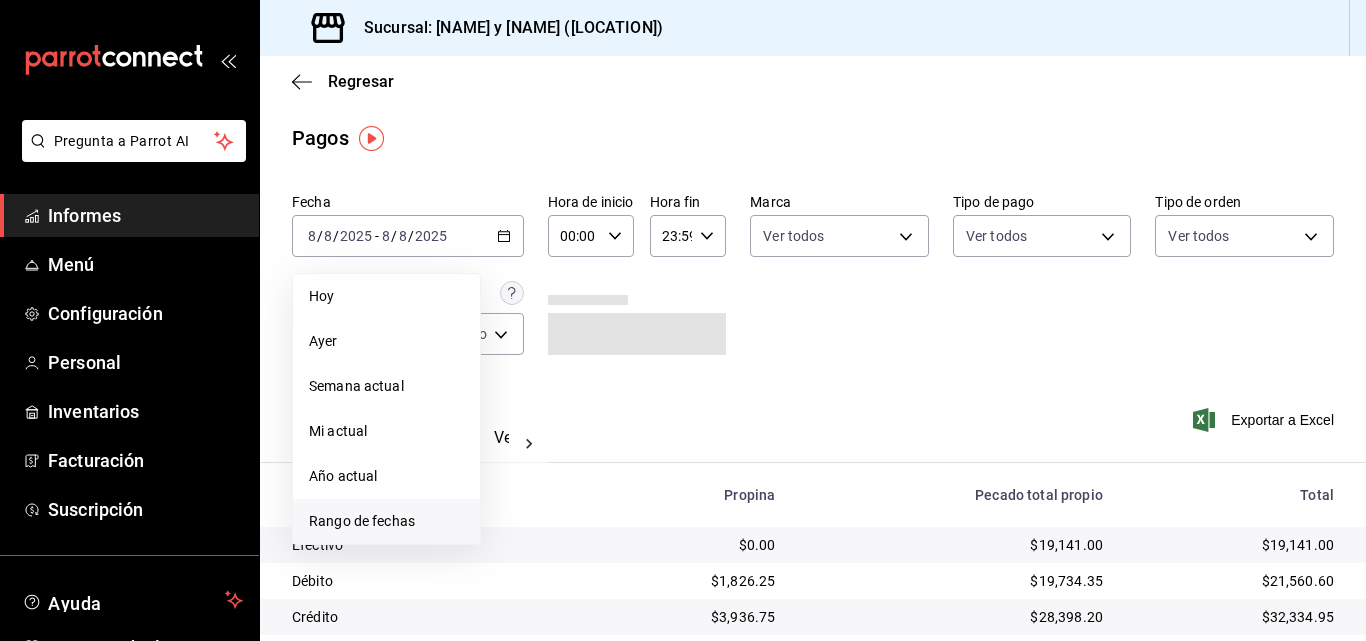 click on "Rango de fechas" at bounding box center [362, 521] 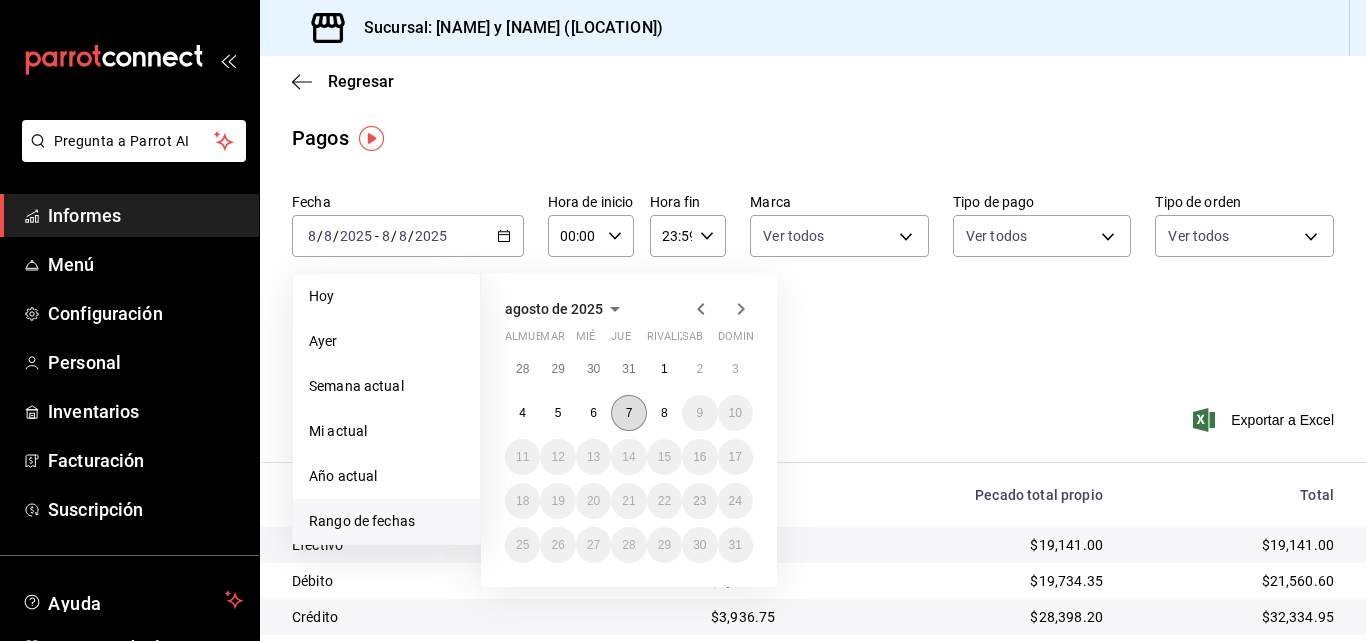 click on "7" at bounding box center (628, 413) 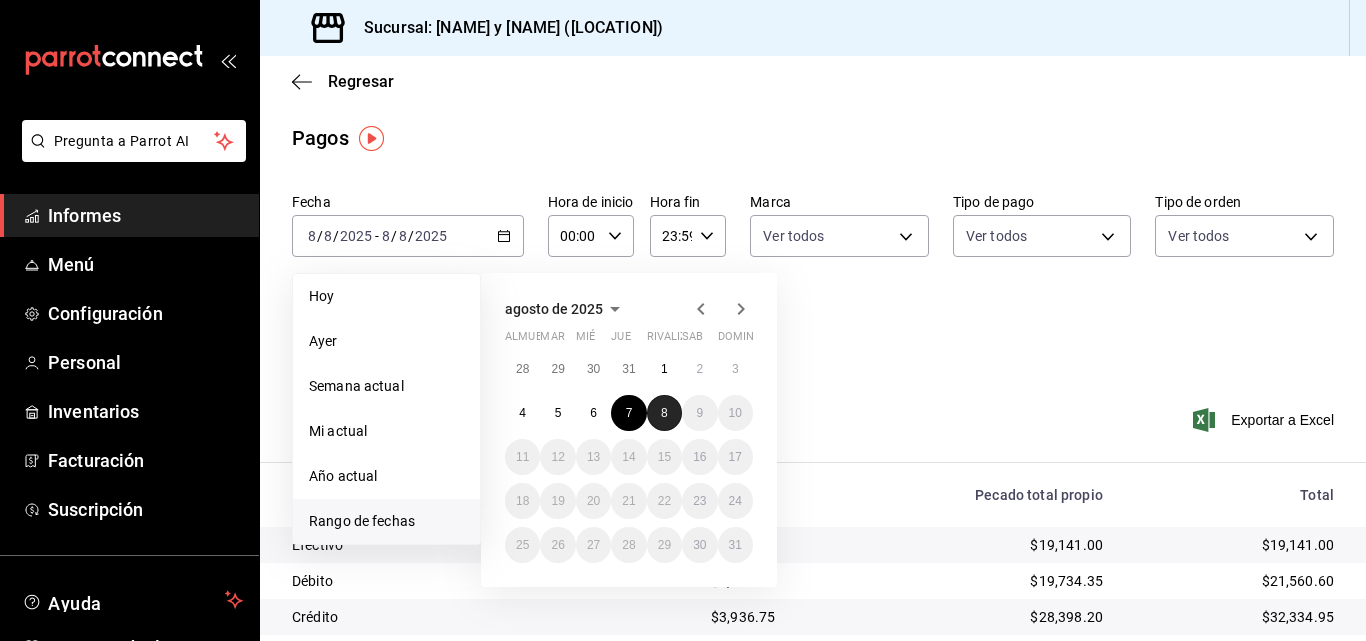 click on "8" at bounding box center (664, 413) 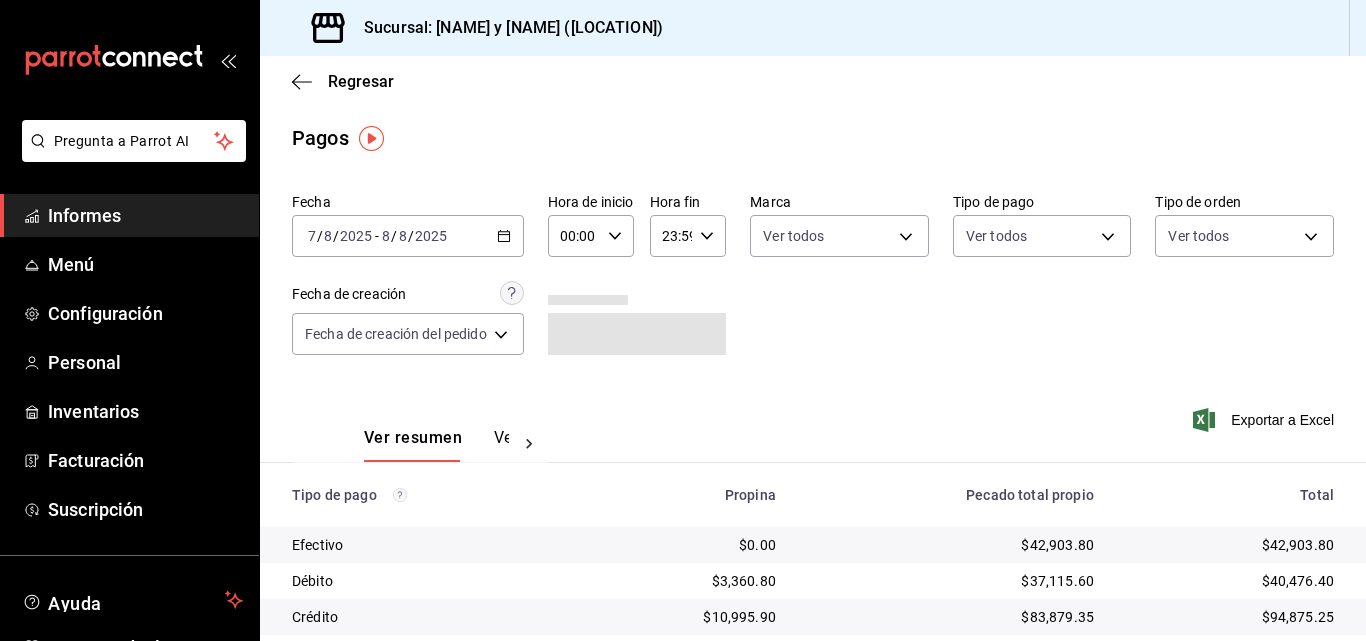 click 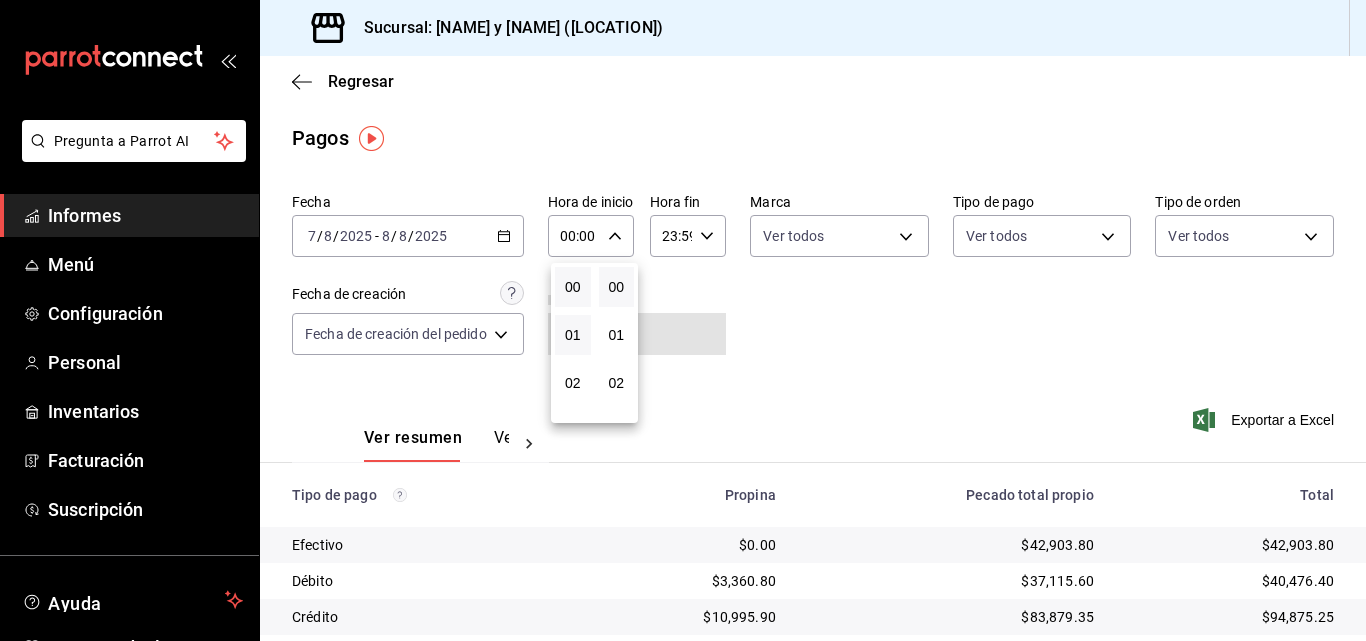 scroll, scrollTop: 100, scrollLeft: 0, axis: vertical 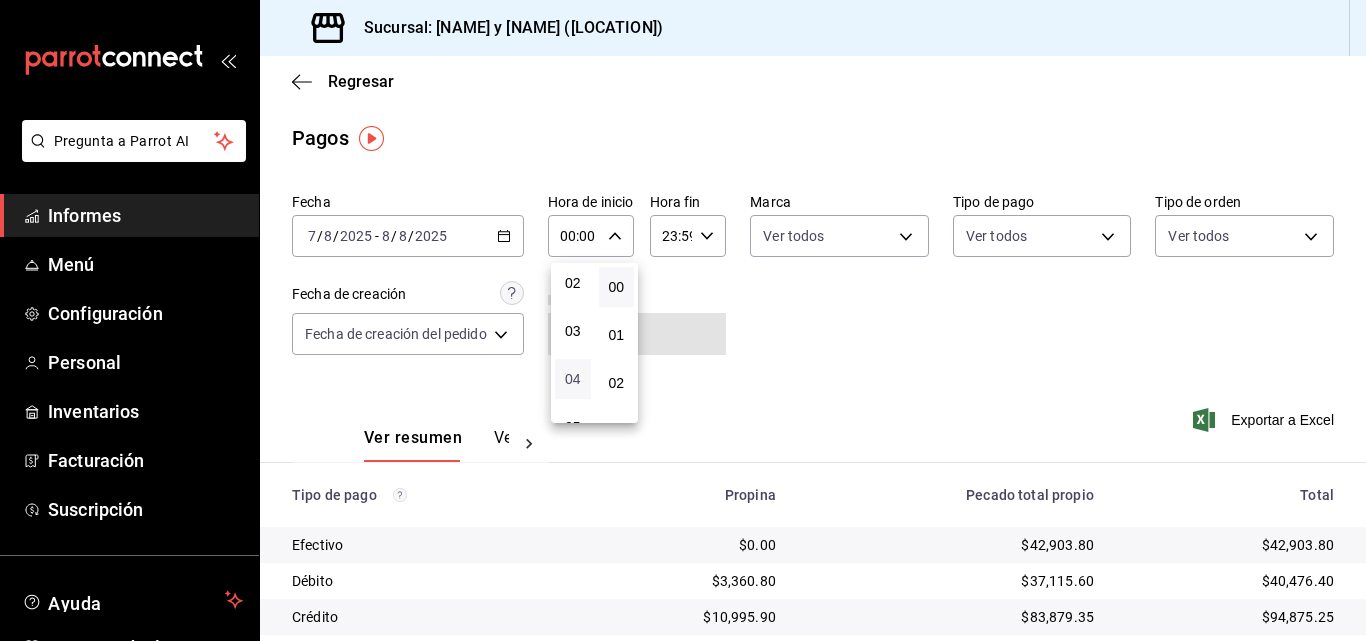 click on "04" at bounding box center [573, 379] 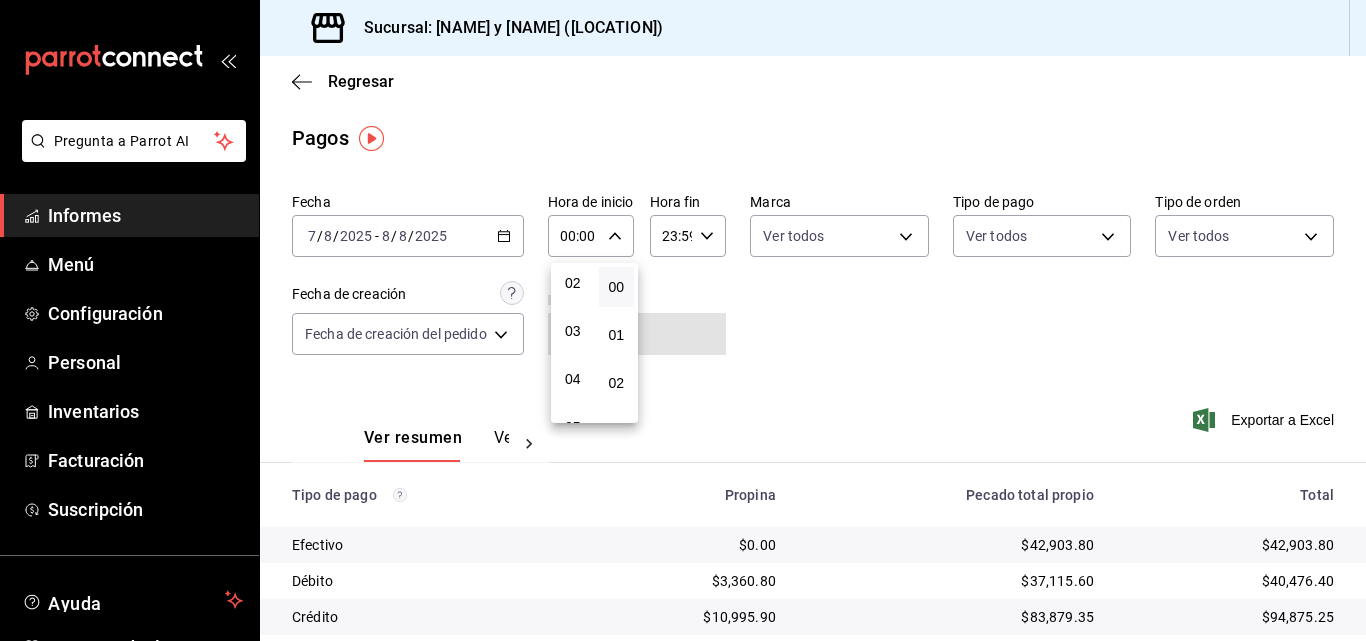 type on "04:00" 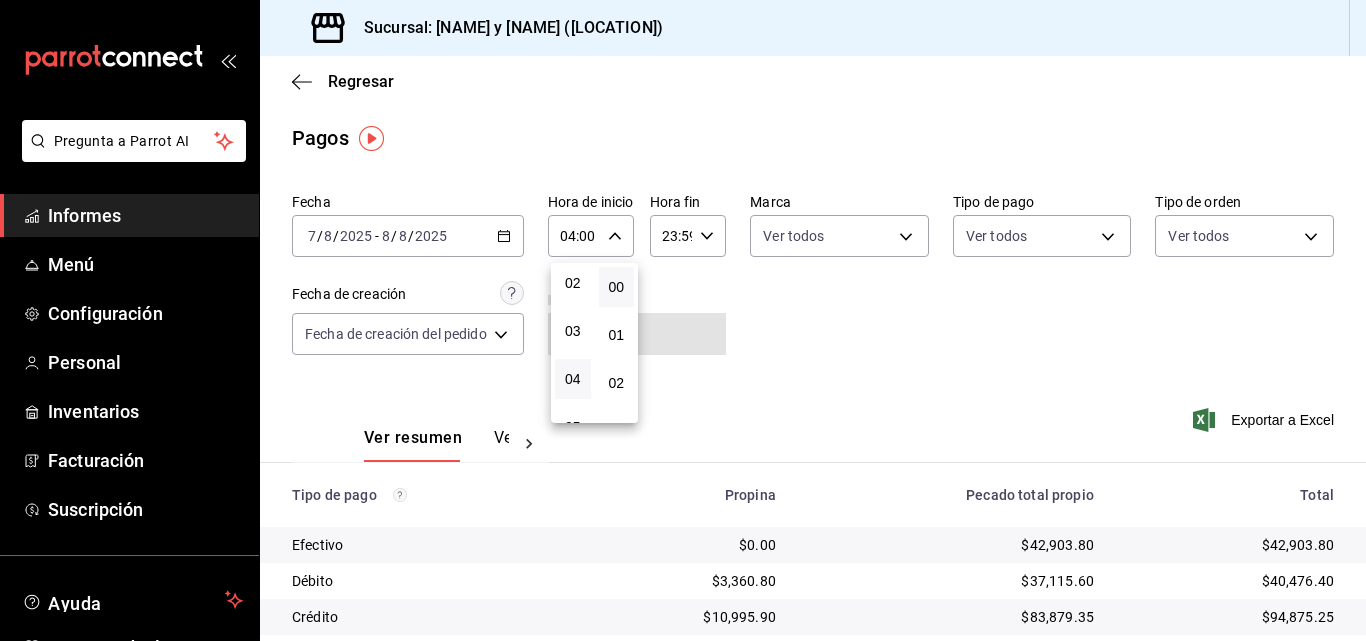 click at bounding box center [683, 320] 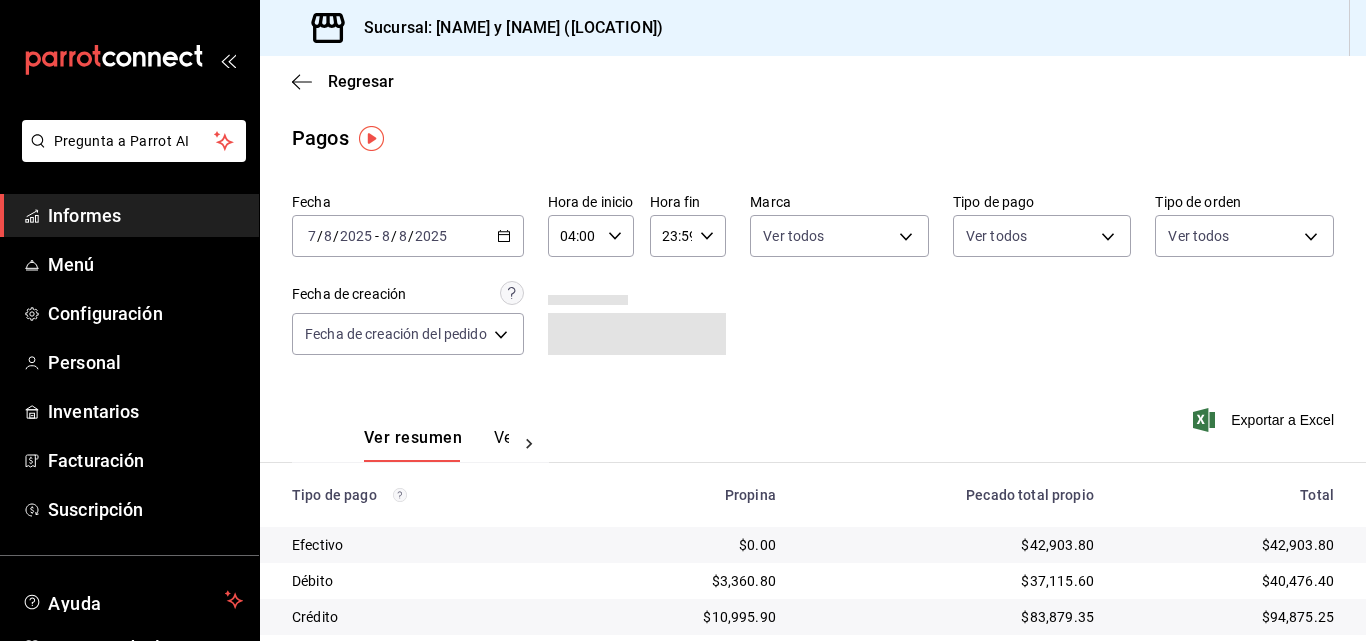 click 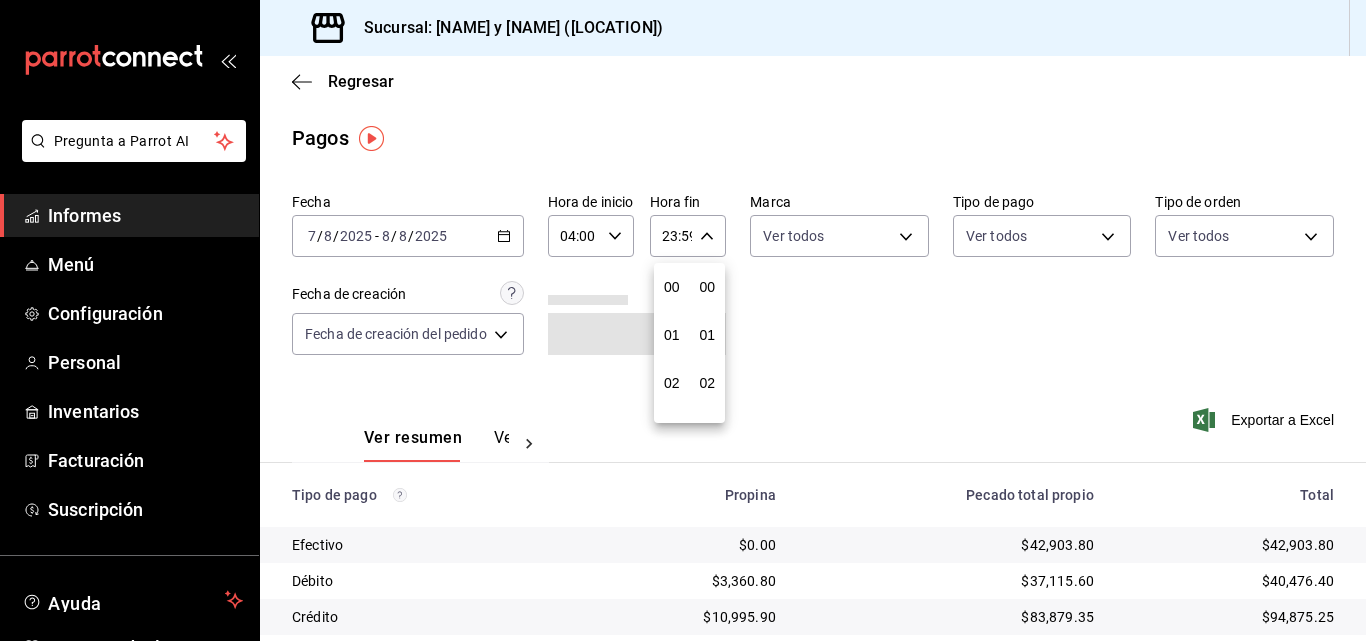 scroll, scrollTop: 992, scrollLeft: 0, axis: vertical 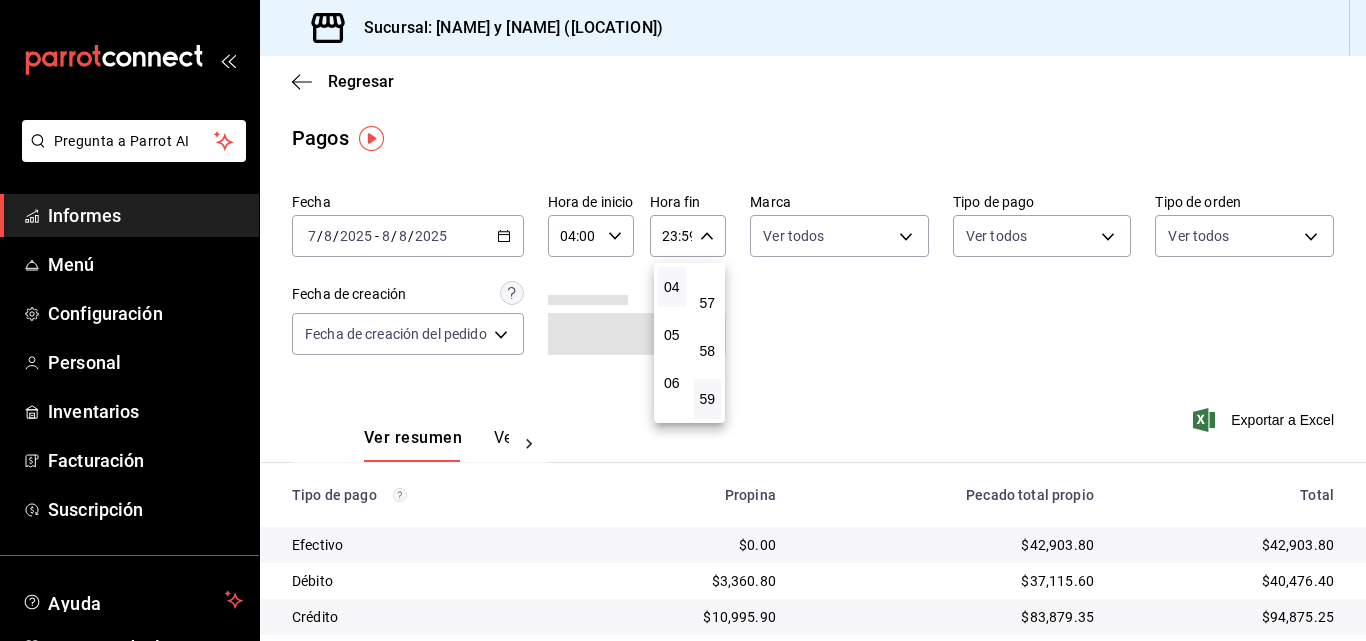 click on "04" at bounding box center (672, 287) 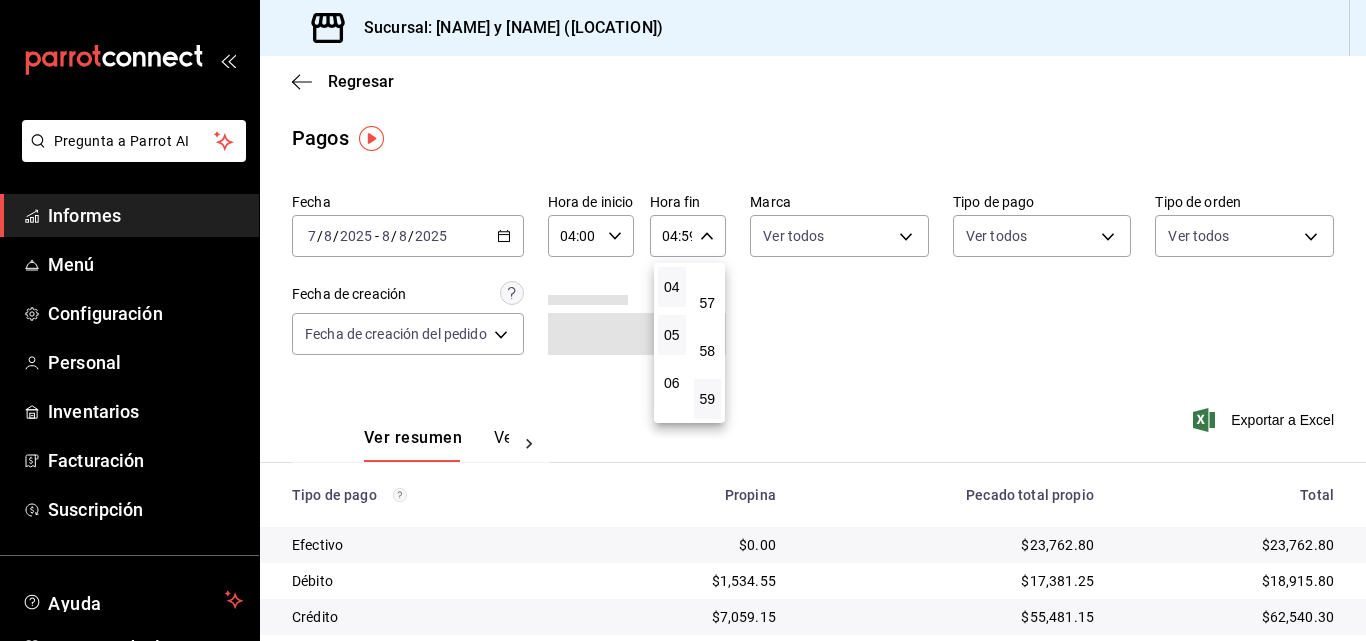 scroll, scrollTop: 92, scrollLeft: 0, axis: vertical 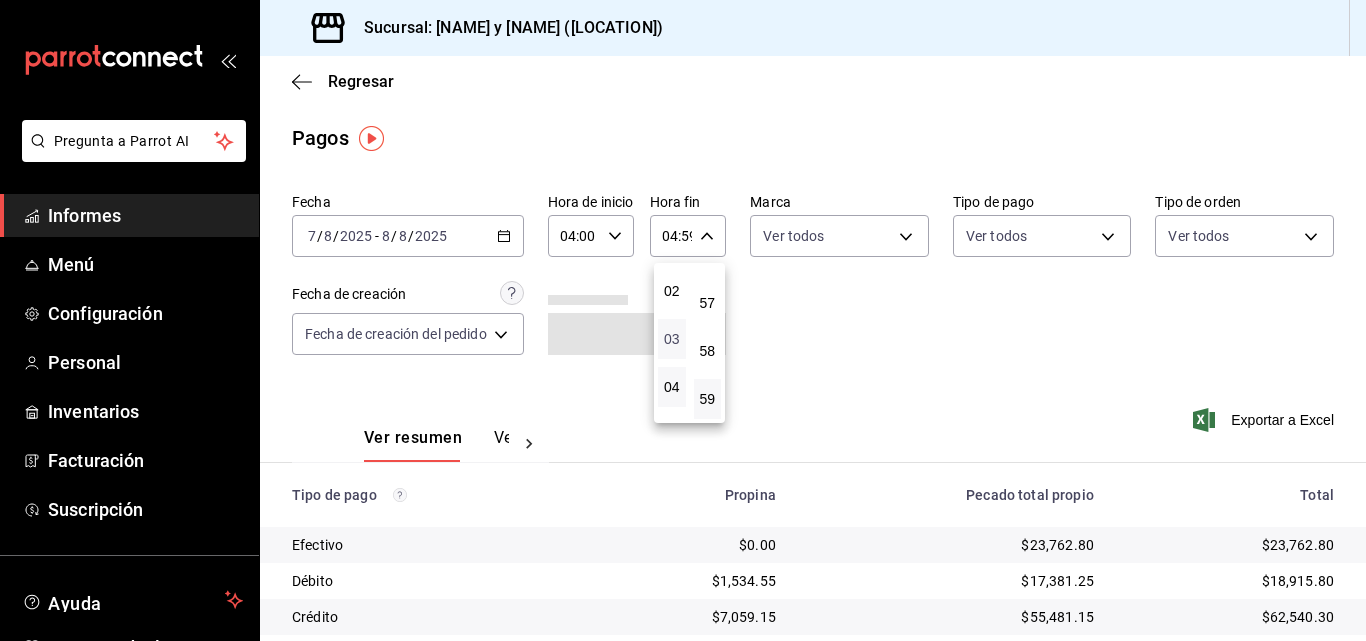 click on "03" at bounding box center (672, 339) 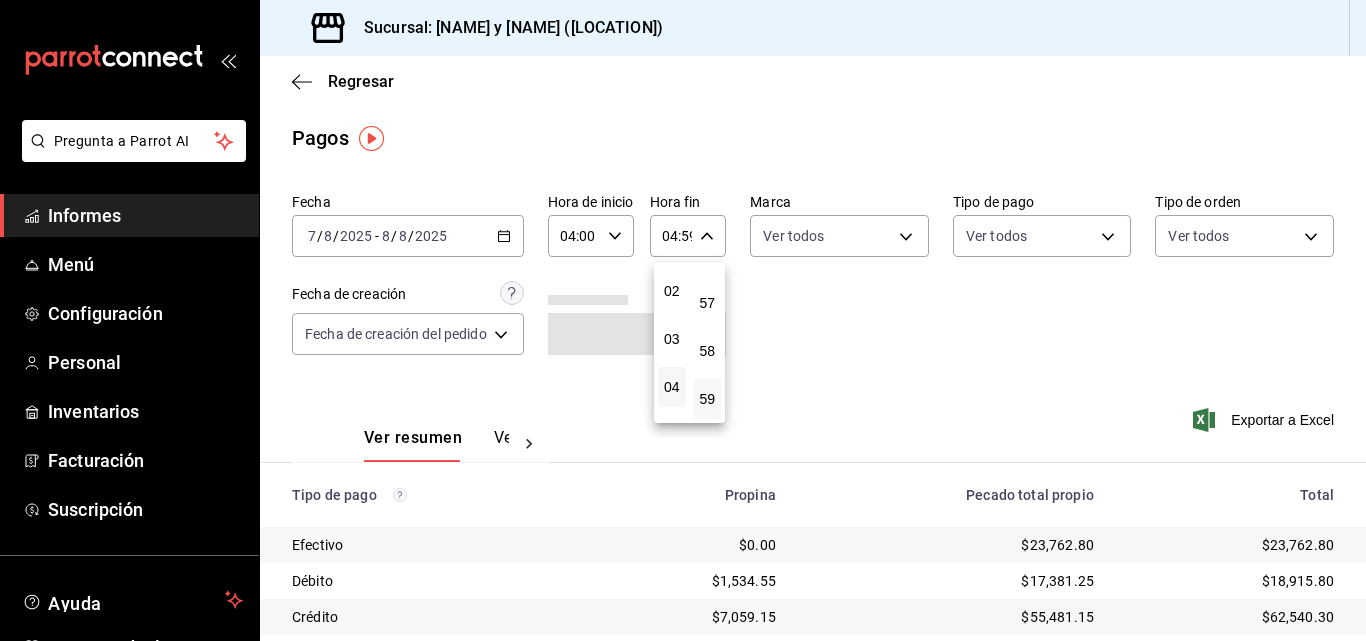 type on "03:59" 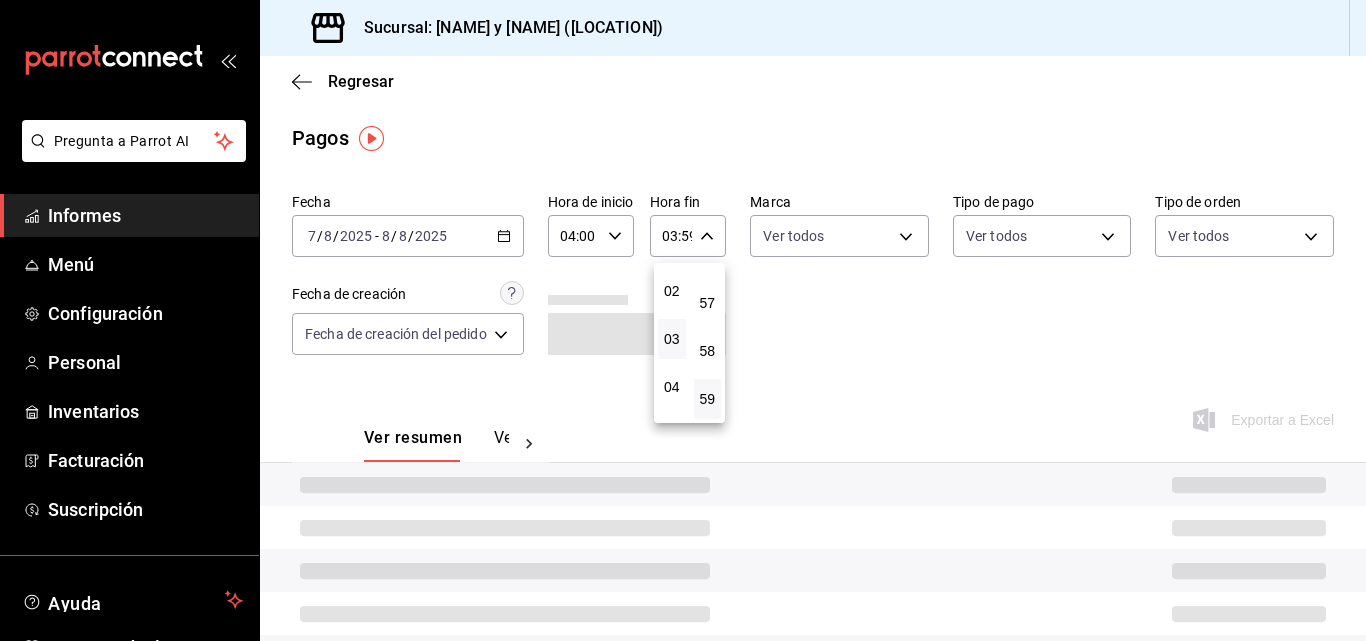 click at bounding box center [683, 320] 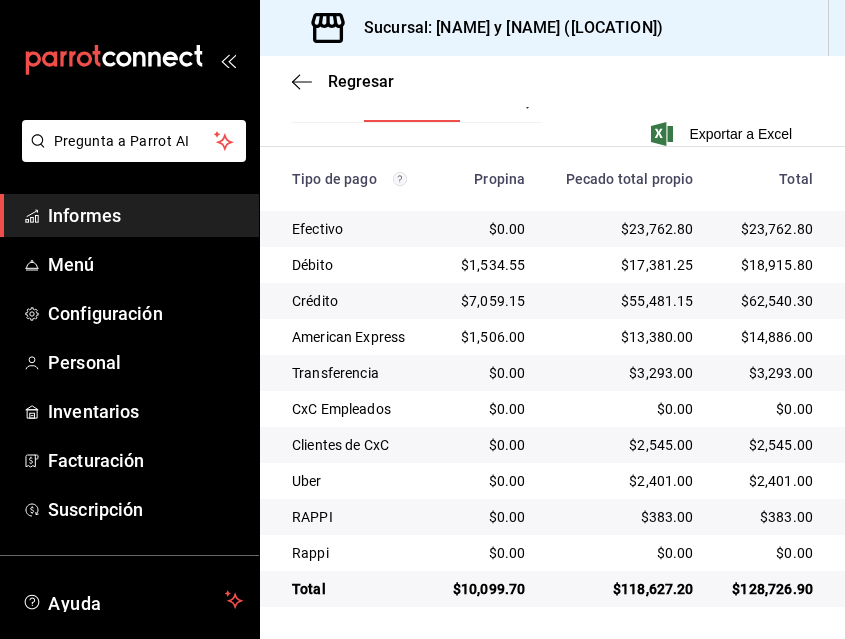 scroll, scrollTop: 517, scrollLeft: 0, axis: vertical 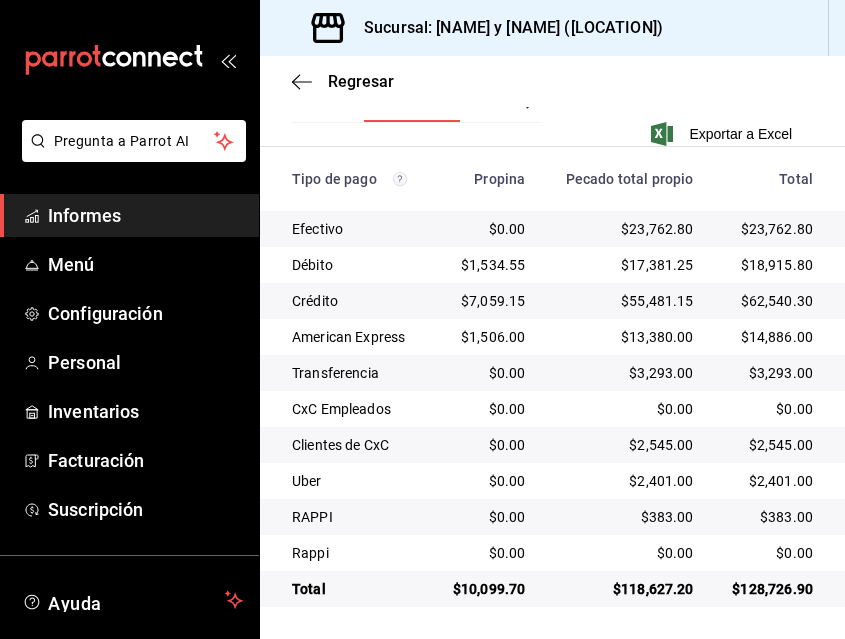 click on "Sucursal: [NAME] y [NAME] ([LOCATION])" at bounding box center (473, 28) 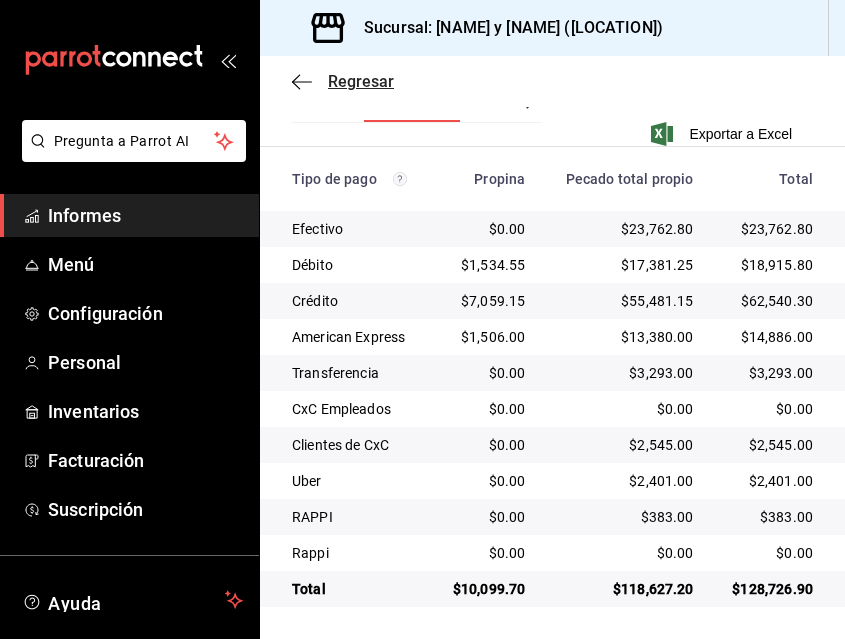 click 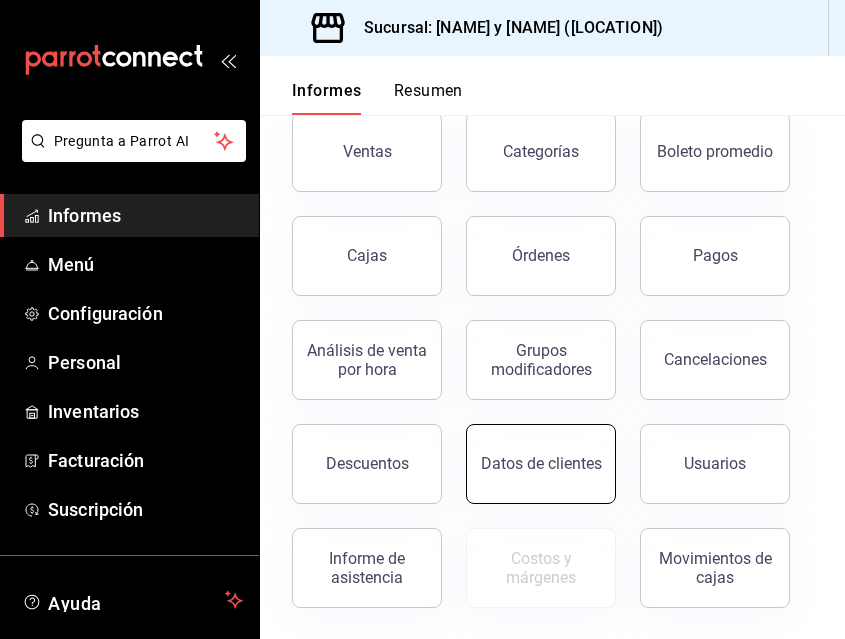 scroll, scrollTop: 117, scrollLeft: 0, axis: vertical 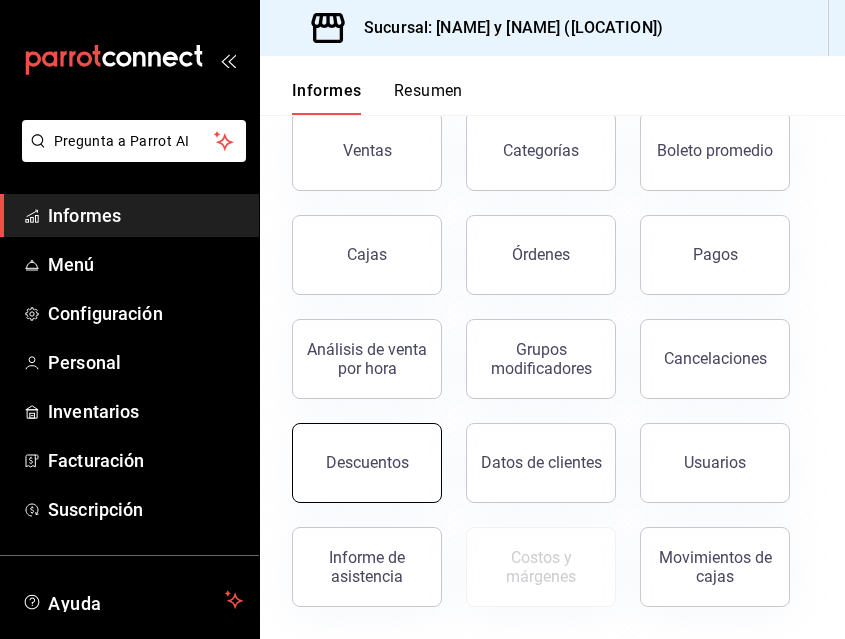 click on "Descuentos" at bounding box center (367, 462) 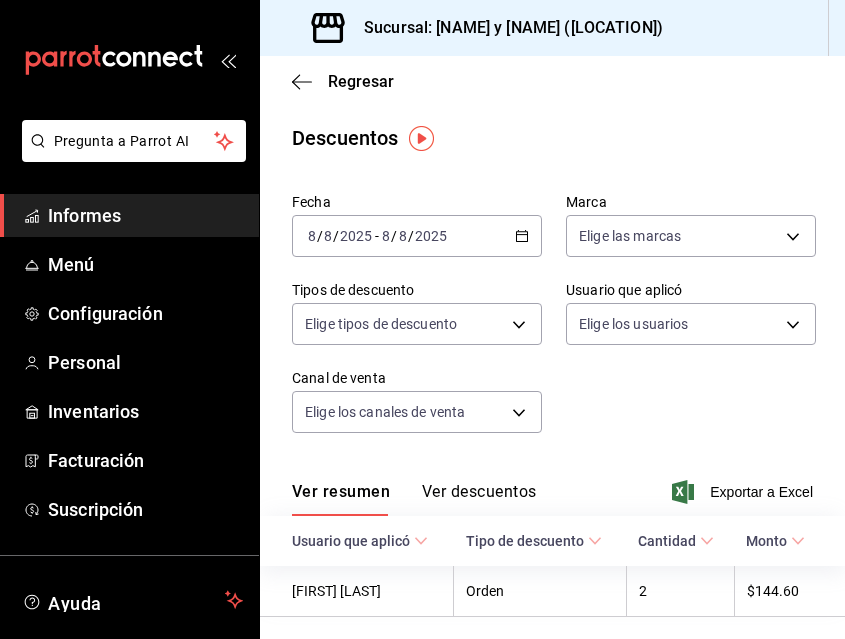 click 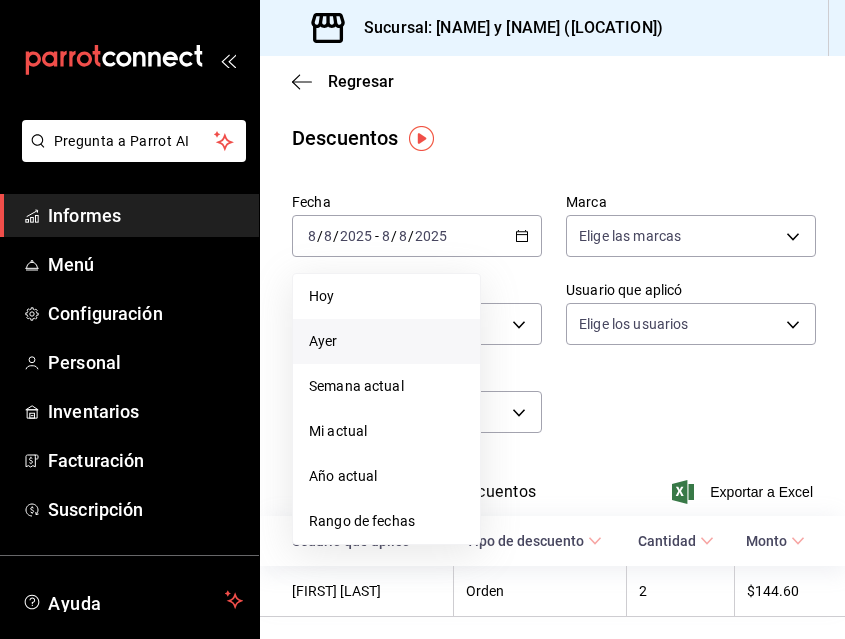 click on "Ayer" at bounding box center [386, 341] 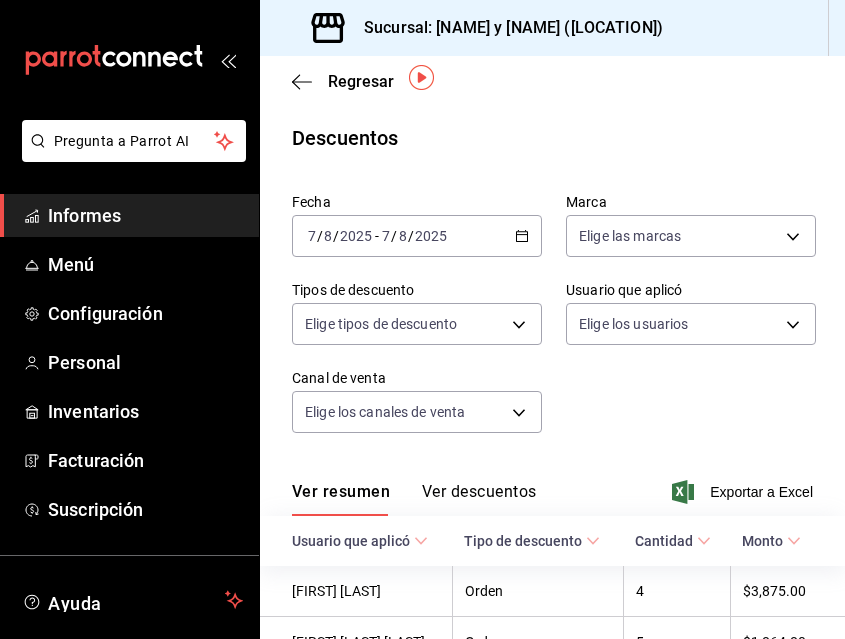 scroll, scrollTop: 109, scrollLeft: 0, axis: vertical 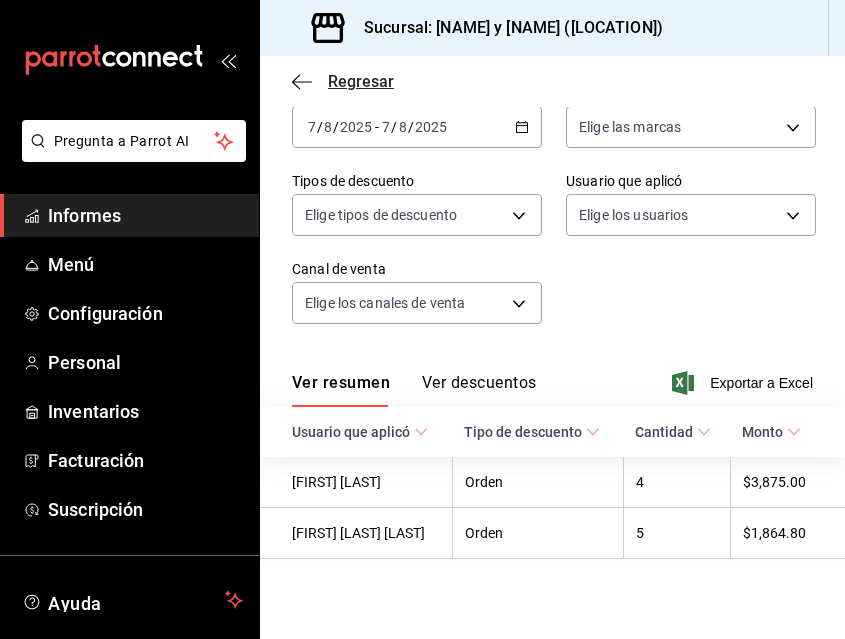 click 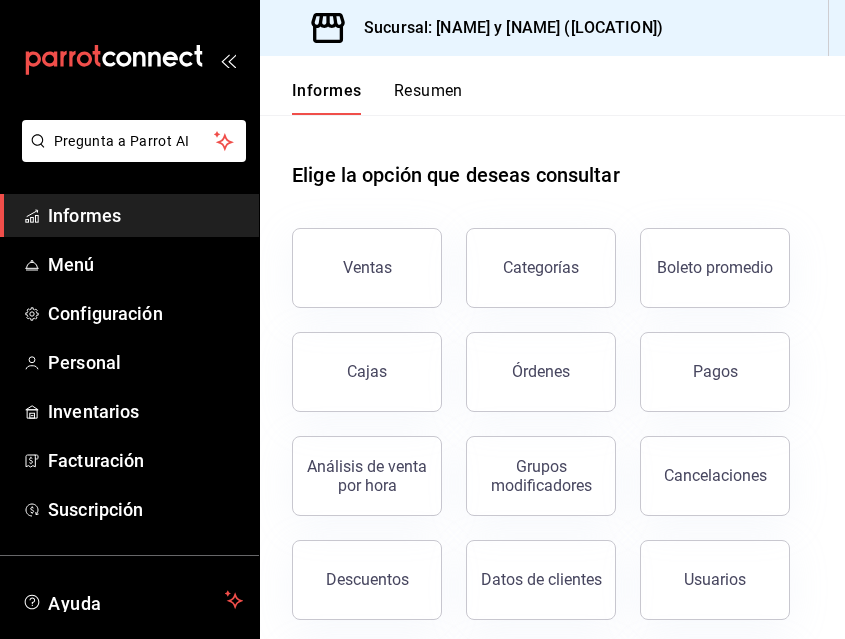 scroll, scrollTop: 117, scrollLeft: 0, axis: vertical 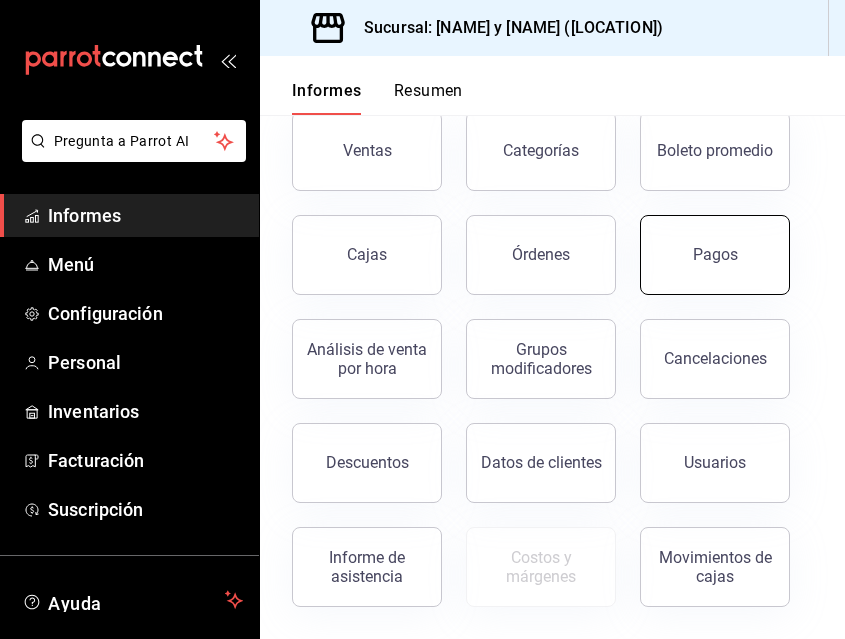 click on "Pagos" at bounding box center (715, 255) 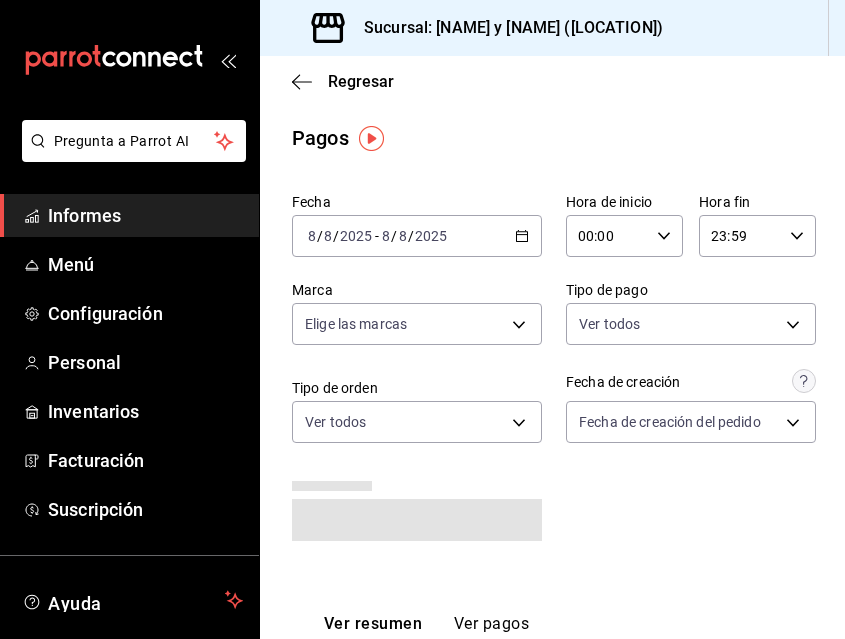 click on "2025-08-08 8 / 8 / 2025 - 2025-08-08 8 / 8 / 2025" at bounding box center (417, 236) 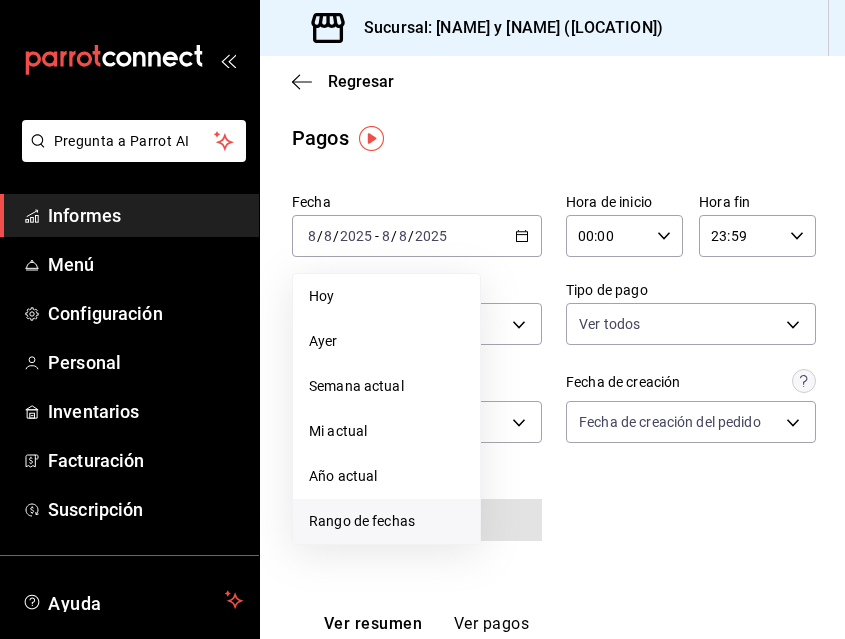 click on "Rango de fechas" at bounding box center (362, 521) 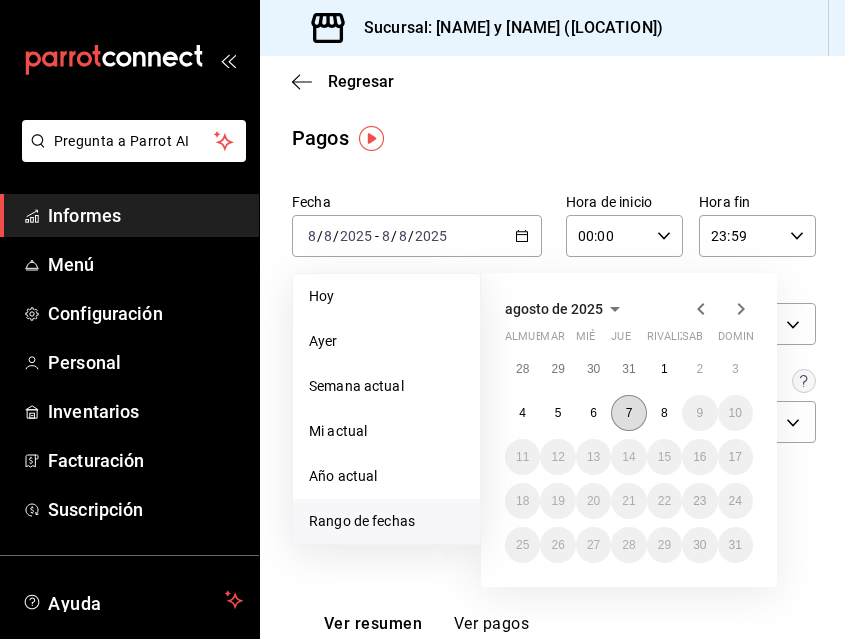 click on "7" at bounding box center [629, 413] 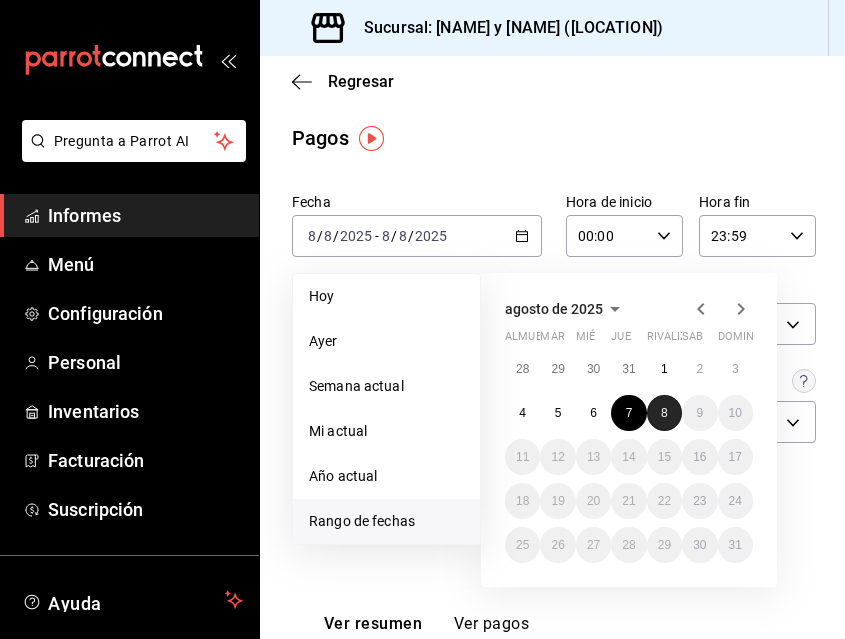 click on "8" at bounding box center [664, 413] 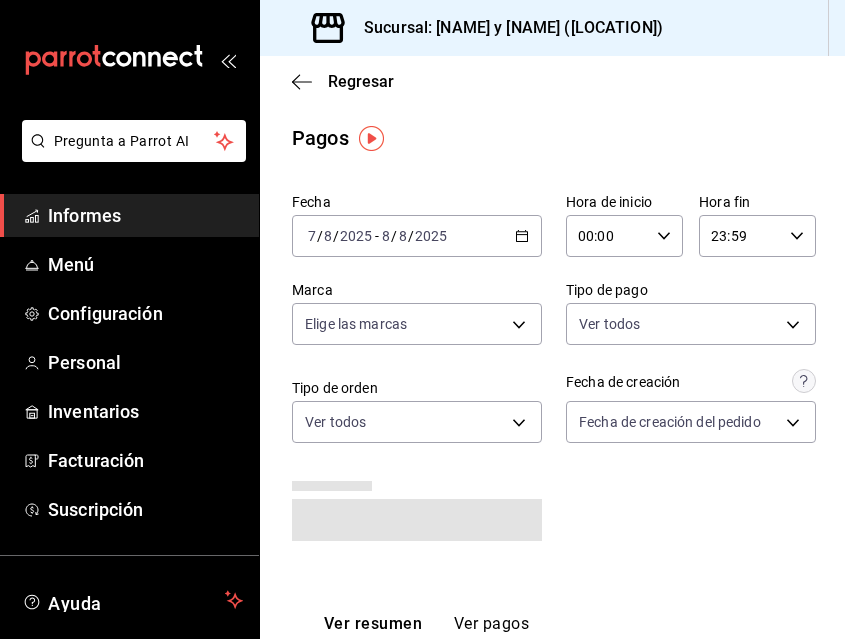 click on "00:00 Hora de inicio" at bounding box center [624, 236] 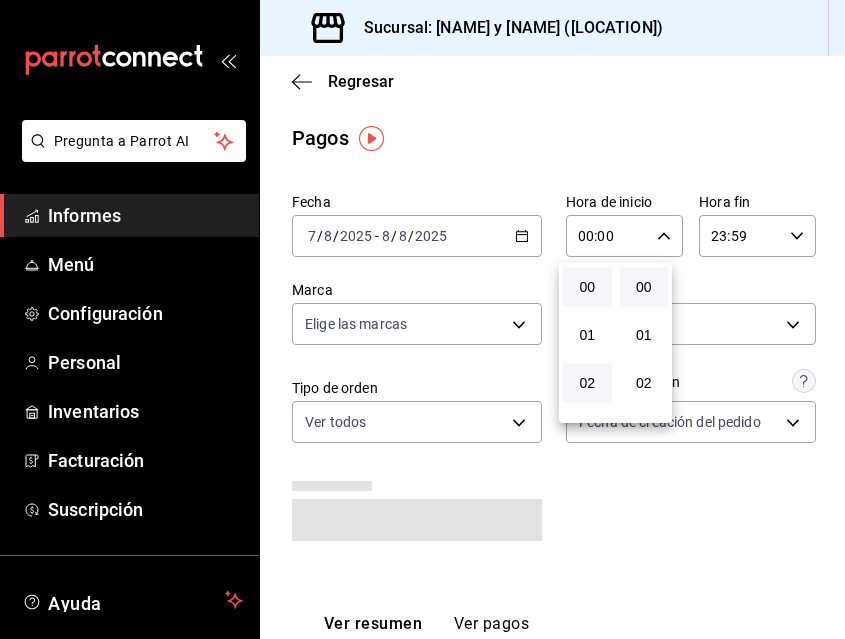 scroll, scrollTop: 100, scrollLeft: 0, axis: vertical 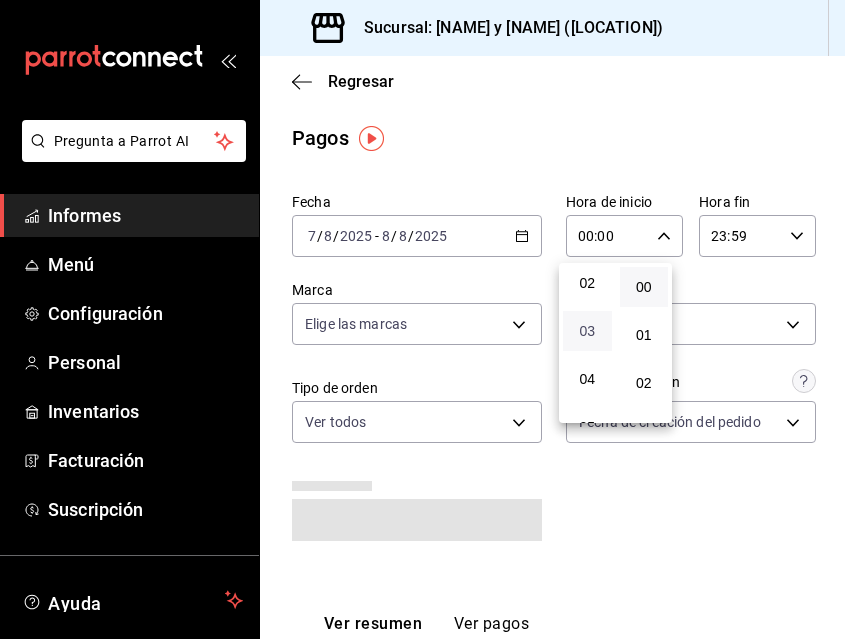 click on "03" at bounding box center [587, 331] 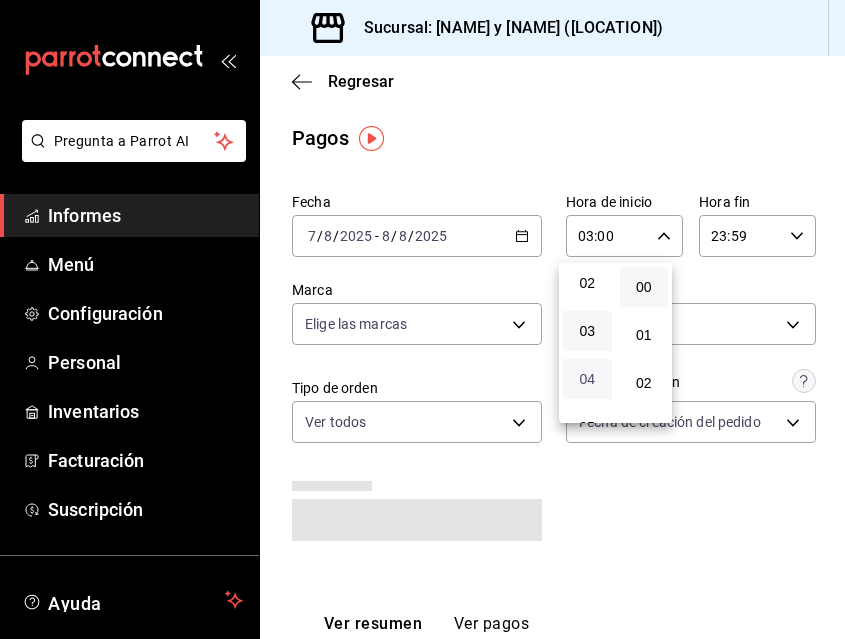 click on "04" at bounding box center [587, 379] 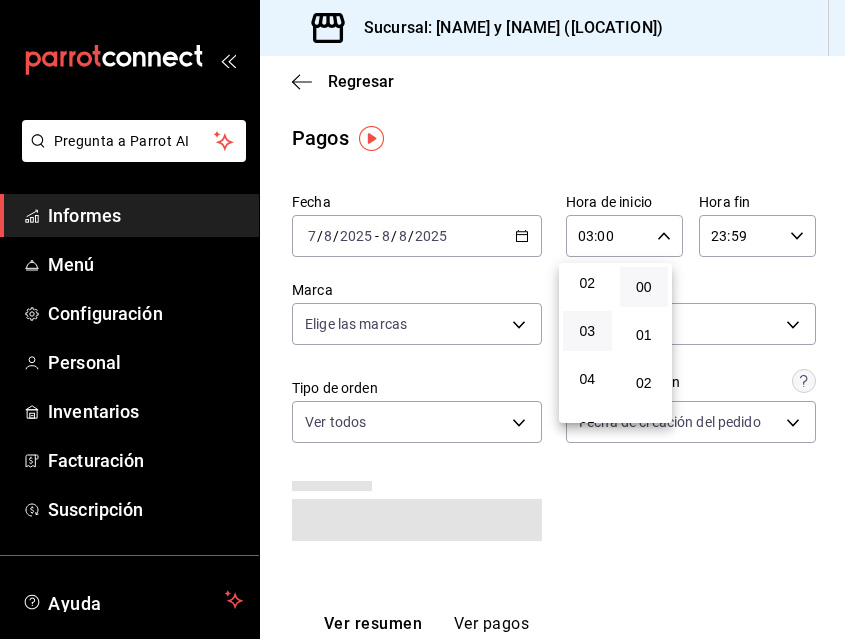 type on "04:00" 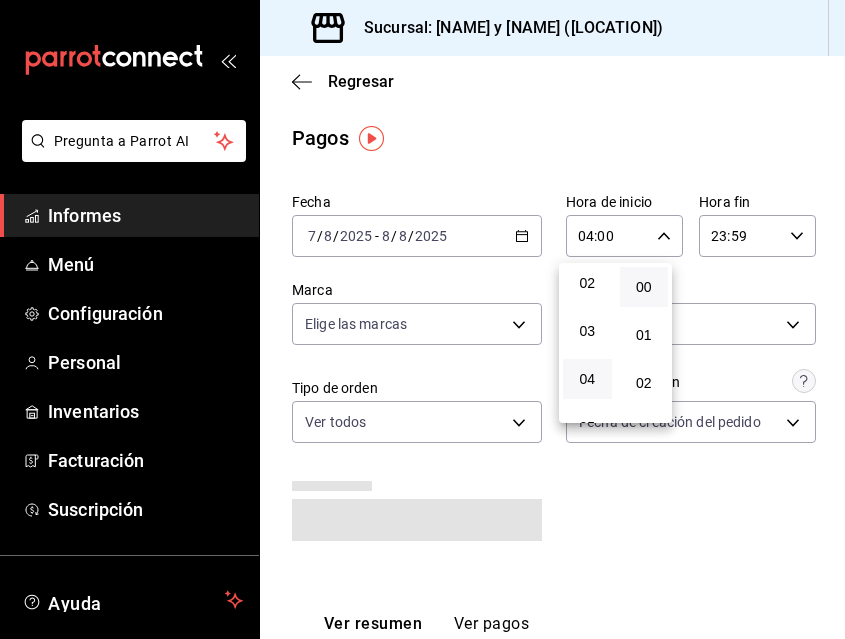 click at bounding box center [422, 319] 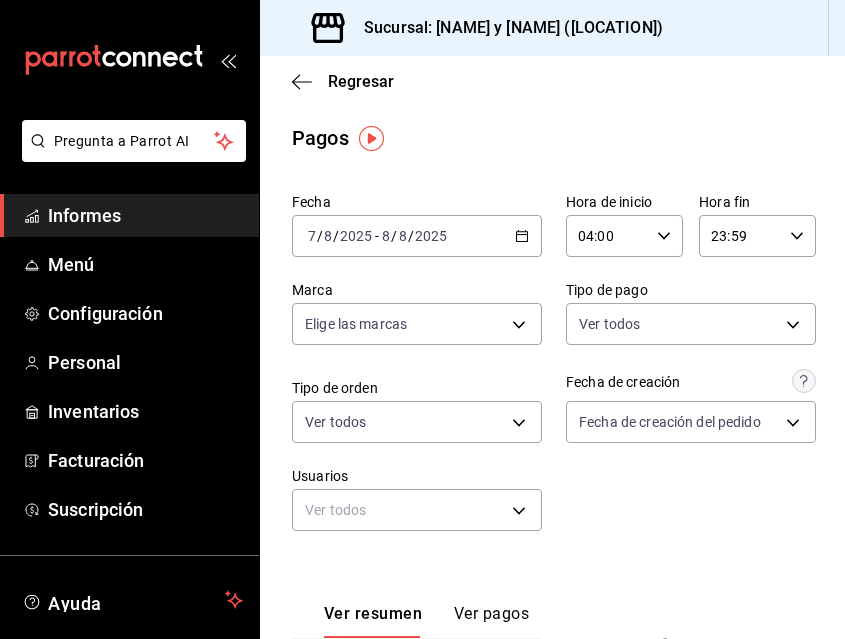 click 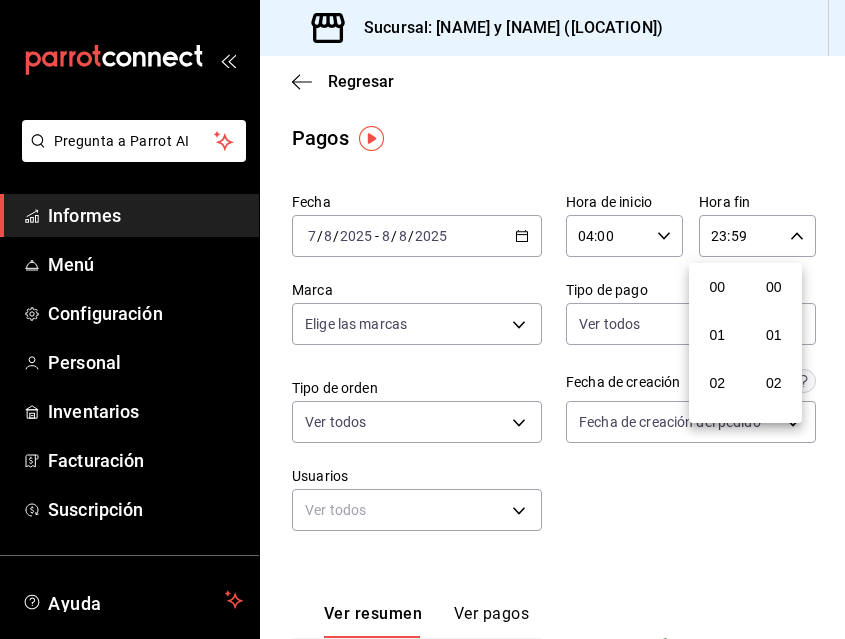 scroll, scrollTop: 992, scrollLeft: 0, axis: vertical 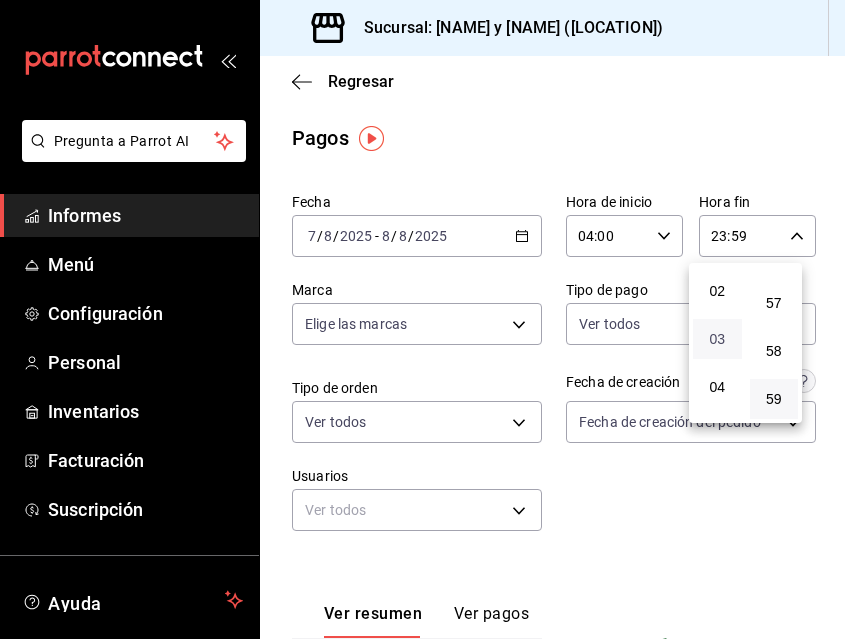 click on "03" at bounding box center (717, 339) 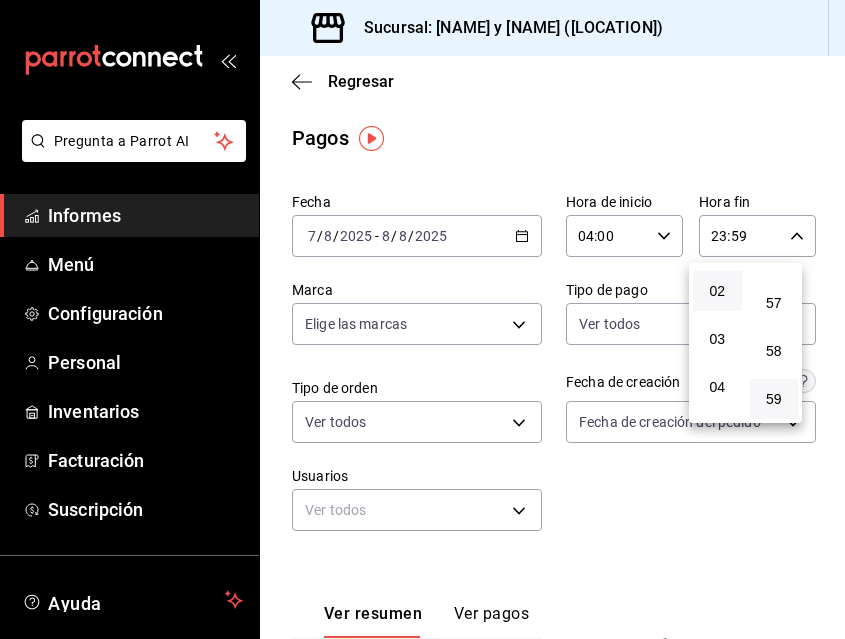 type on "03:59" 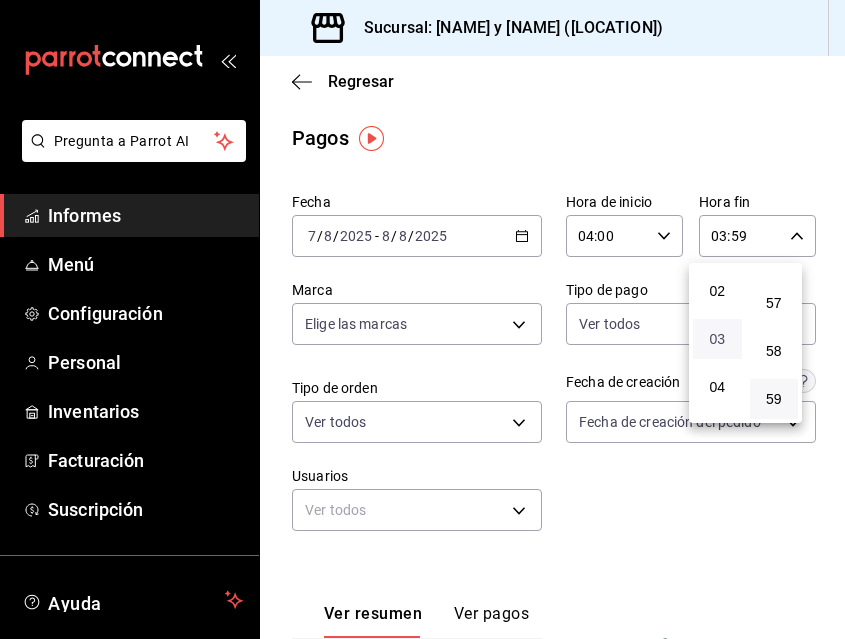 click on "03" at bounding box center [717, 339] 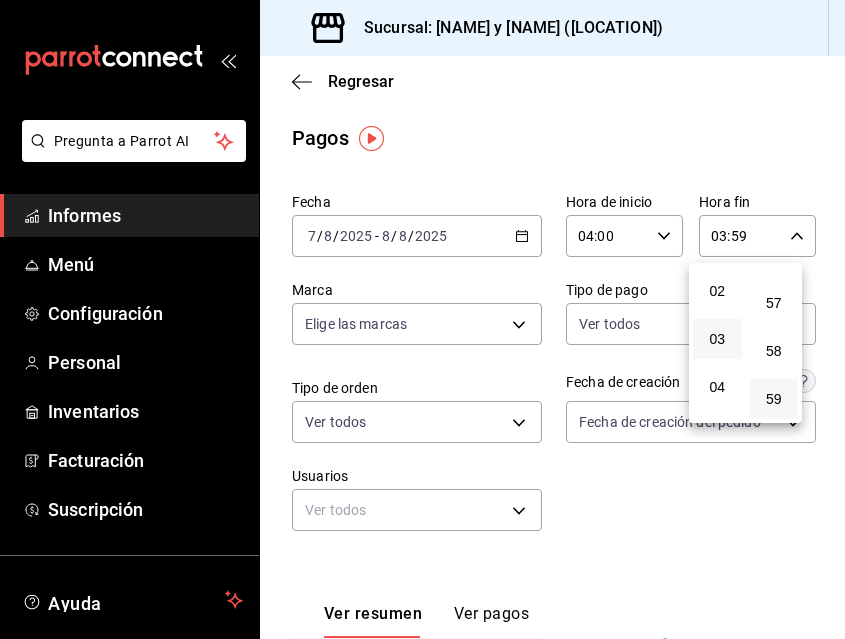 click at bounding box center (422, 319) 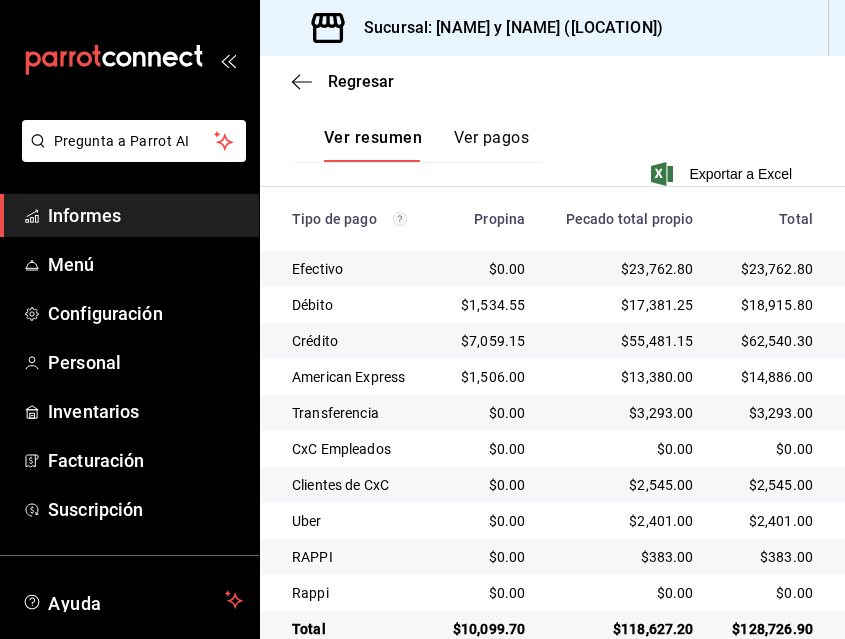 scroll, scrollTop: 517, scrollLeft: 0, axis: vertical 